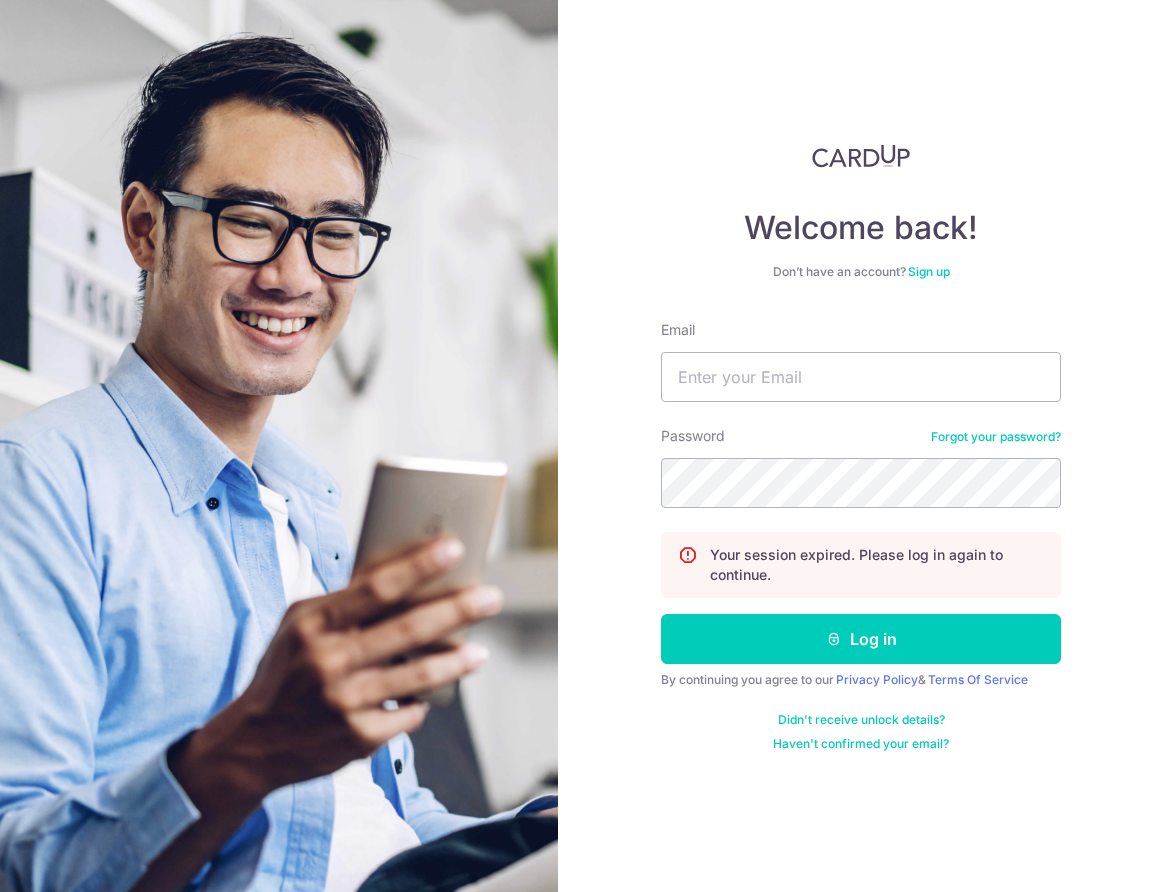 scroll, scrollTop: 0, scrollLeft: 0, axis: both 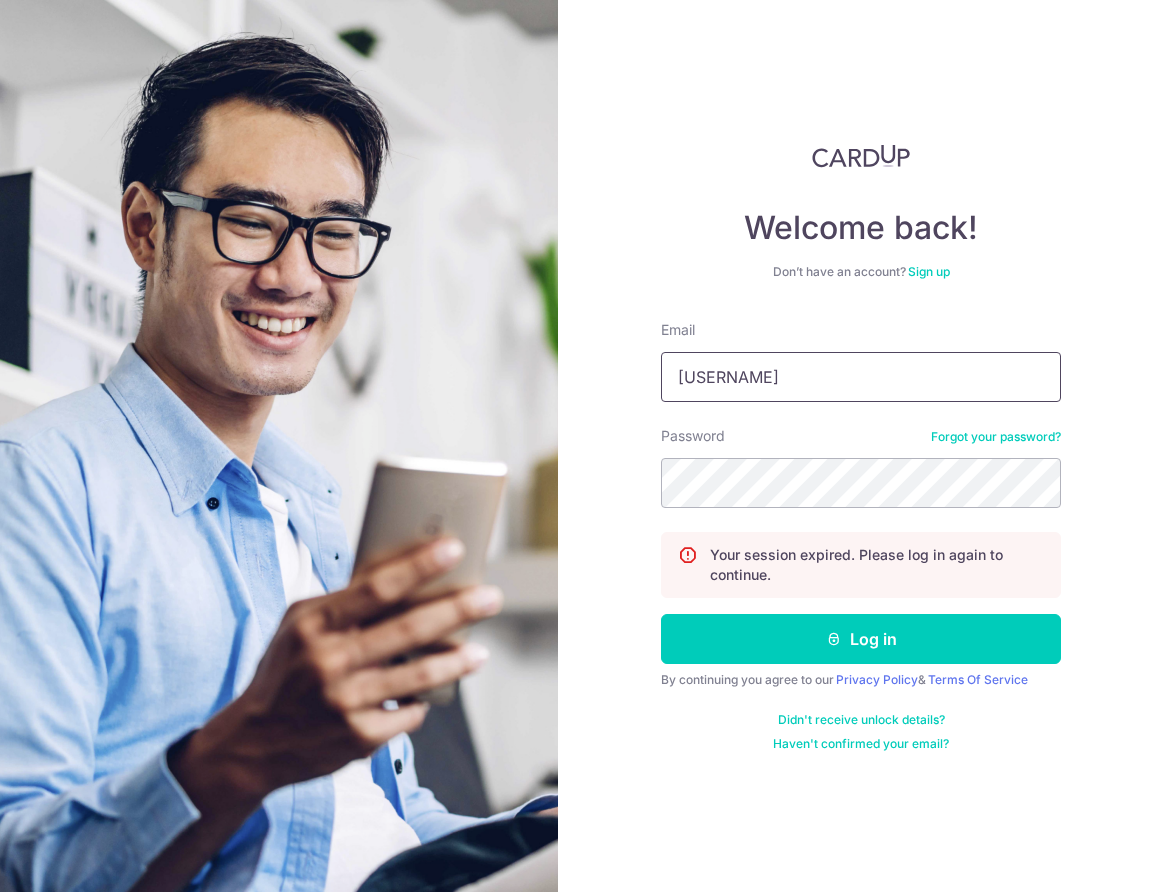drag, startPoint x: 792, startPoint y: 371, endPoint x: 632, endPoint y: 366, distance: 160.07811 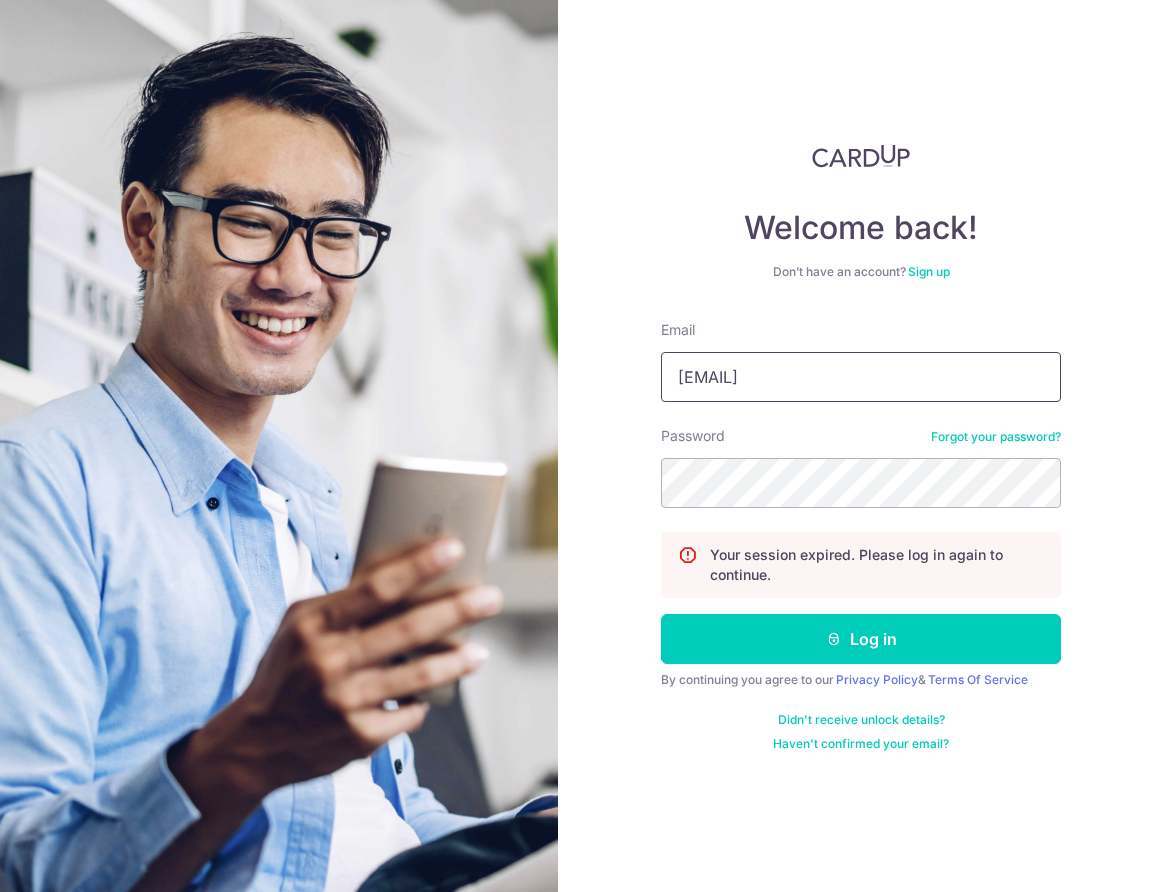type on "[EMAIL]" 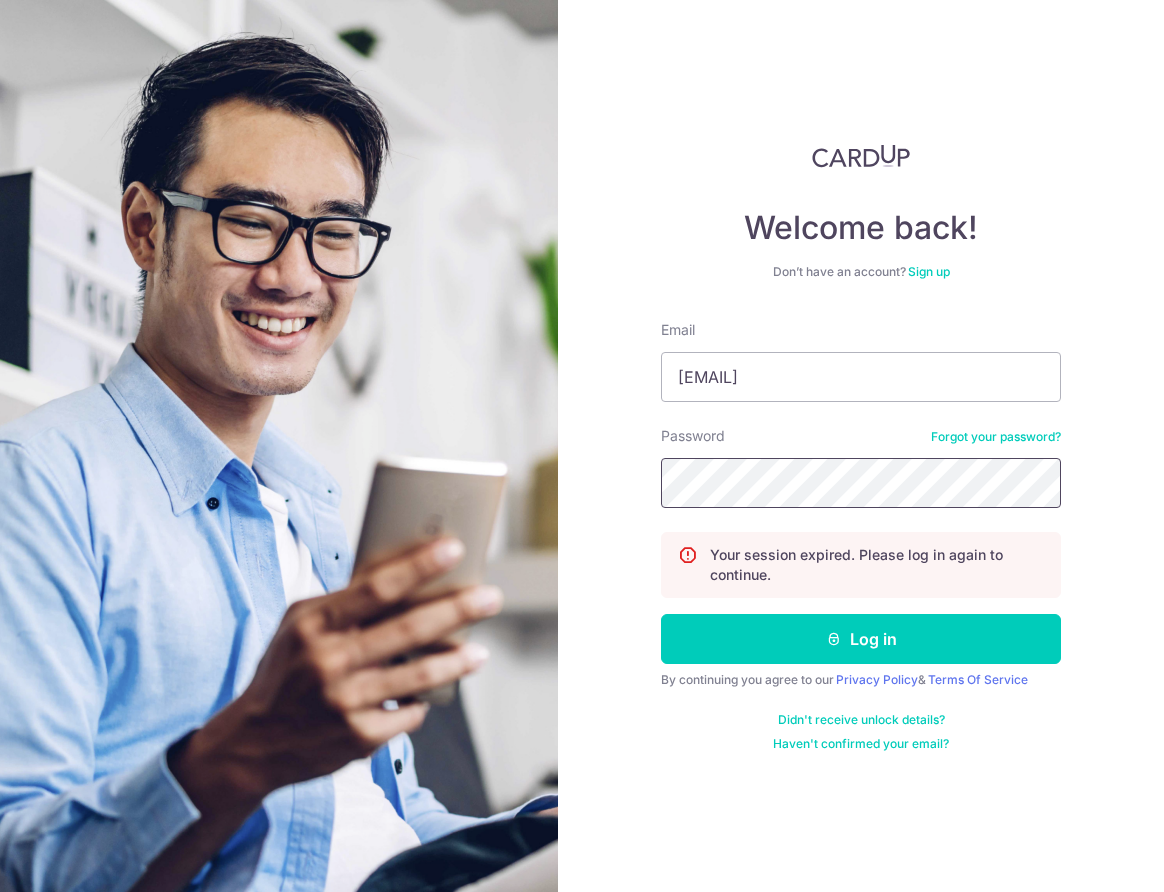 click on "Log in" at bounding box center [861, 639] 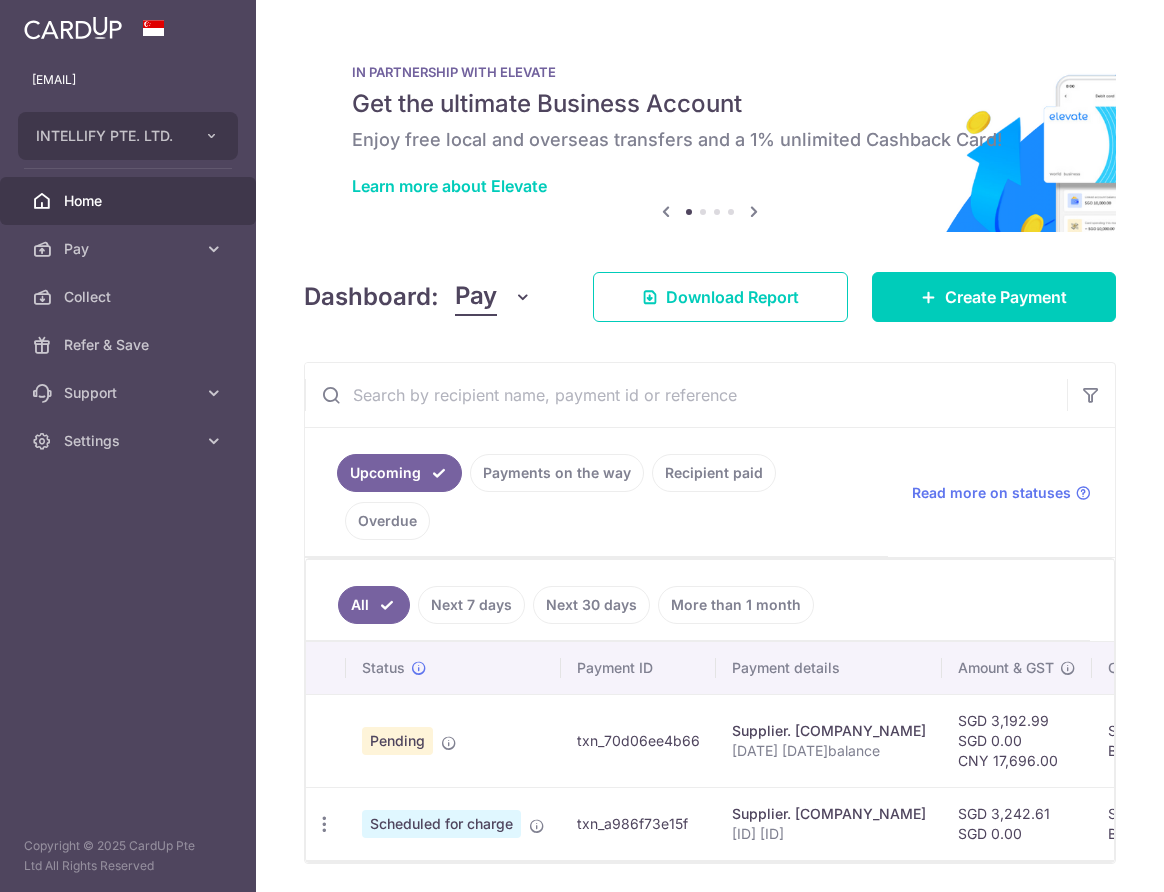 scroll, scrollTop: 0, scrollLeft: 0, axis: both 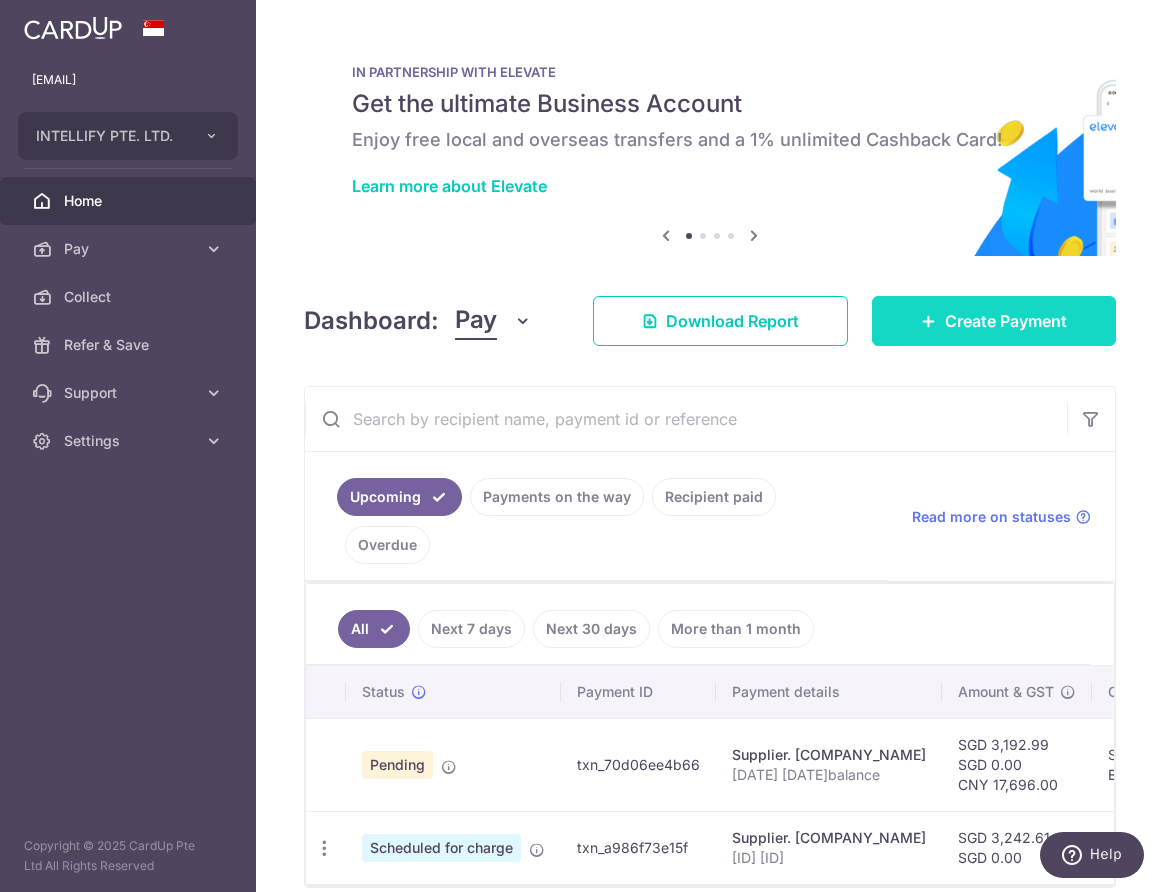 click on "Create Payment" at bounding box center (994, 321) 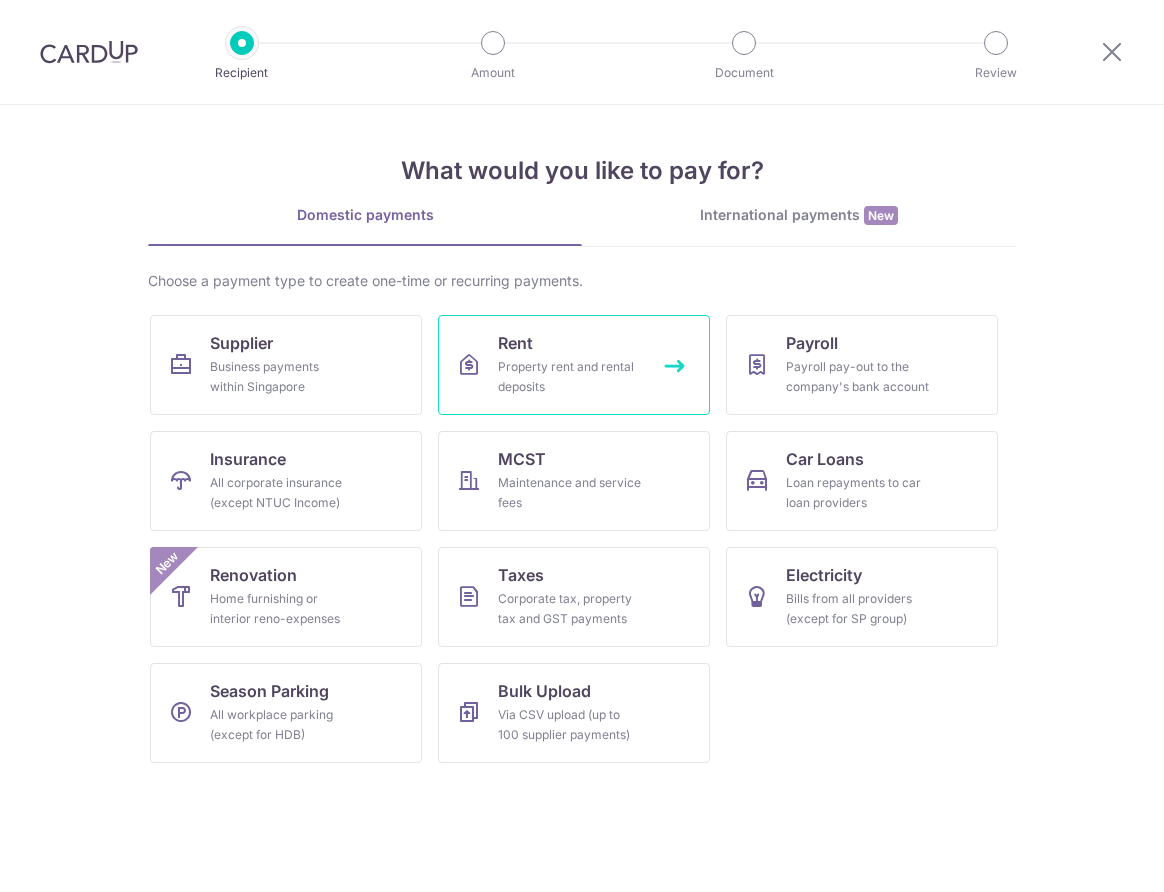 scroll, scrollTop: 0, scrollLeft: 0, axis: both 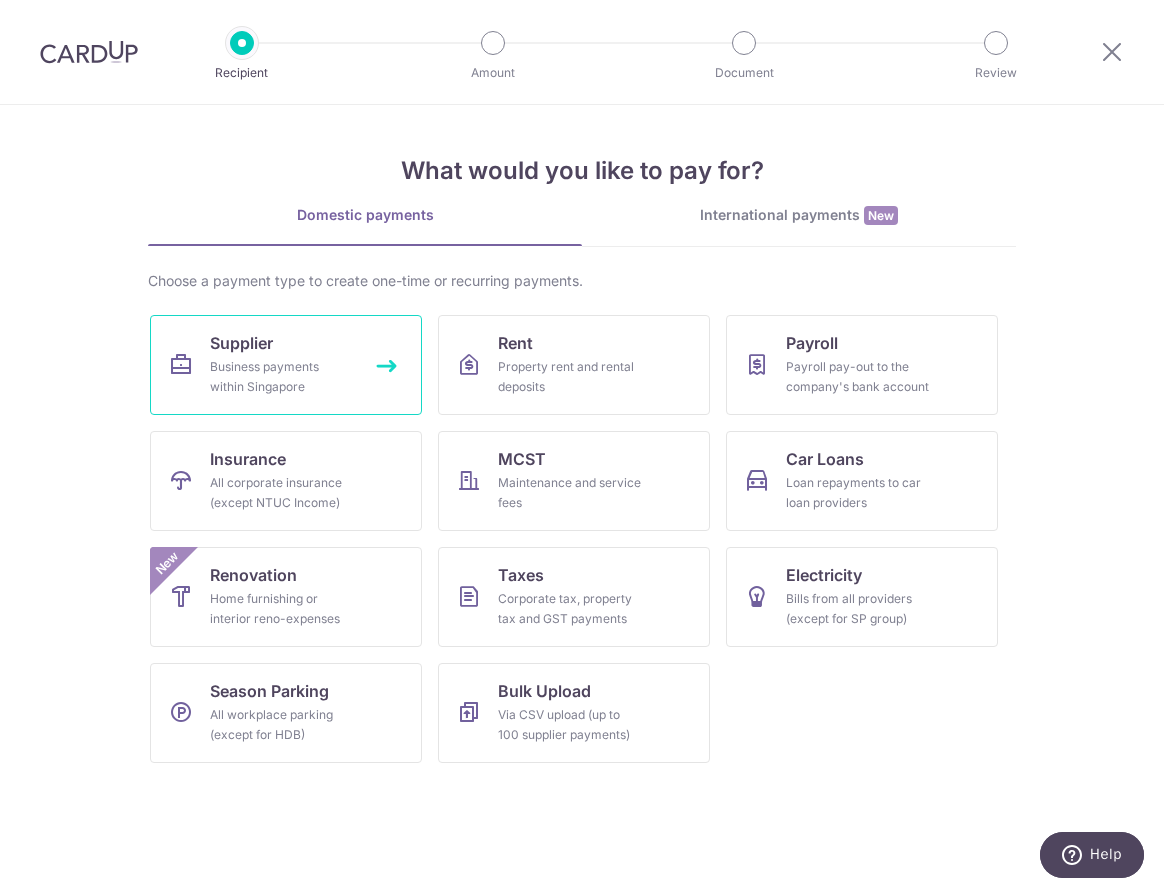 click on "Supplier Business payments within Singapore" at bounding box center (286, 365) 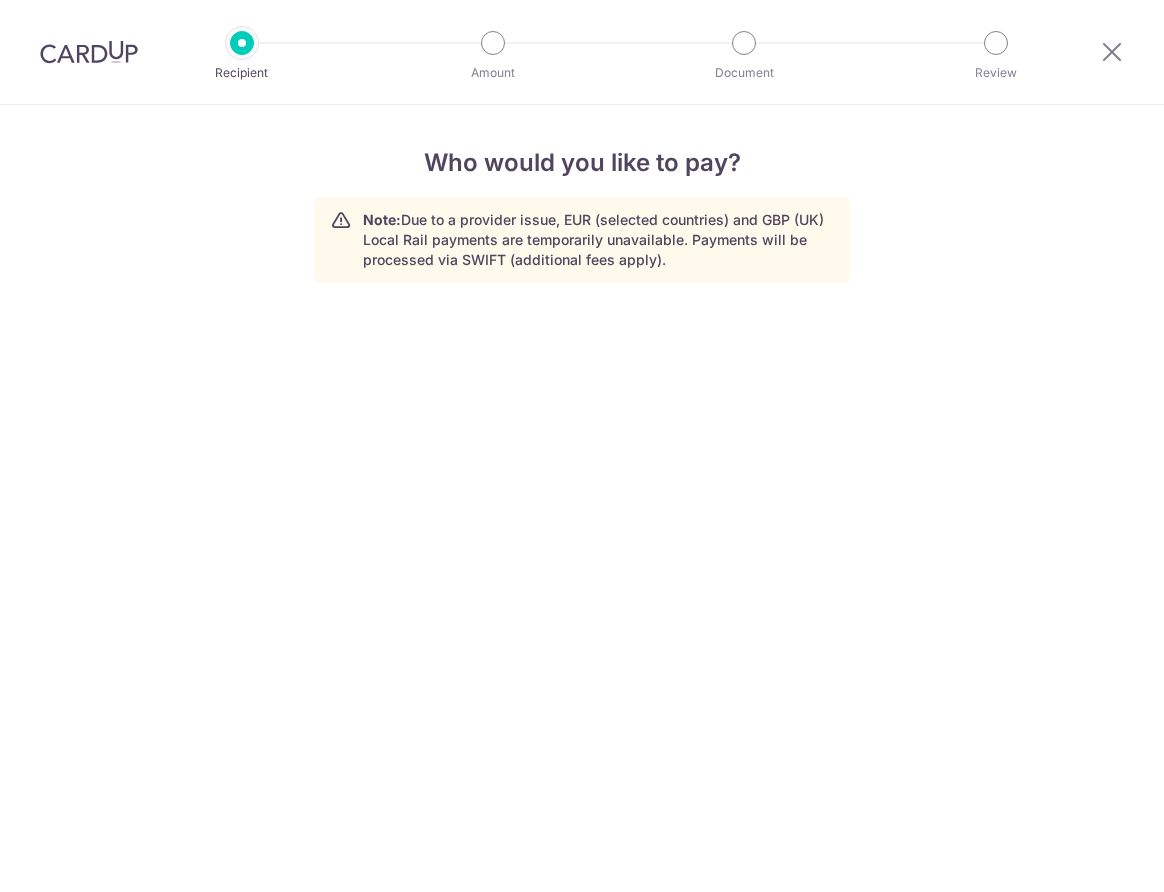 scroll, scrollTop: 0, scrollLeft: 0, axis: both 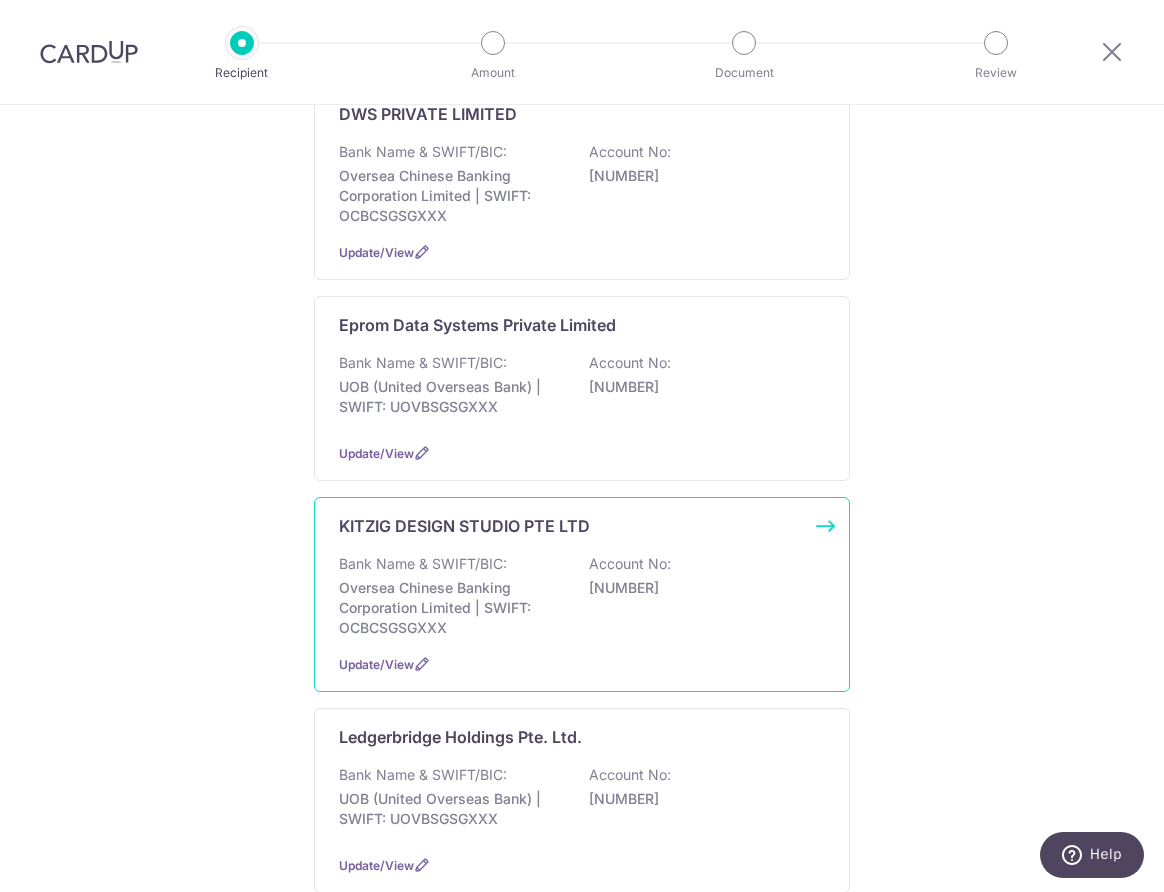 click on "KITZIG DESIGN STUDIO PTE LTD
Bank Name & SWIFT/BIC:
Oversea Chinese Banking Corporation Limited | SWIFT: OCBCSGSGXXX
Account No:
568793426001
Update/View" at bounding box center [582, 594] 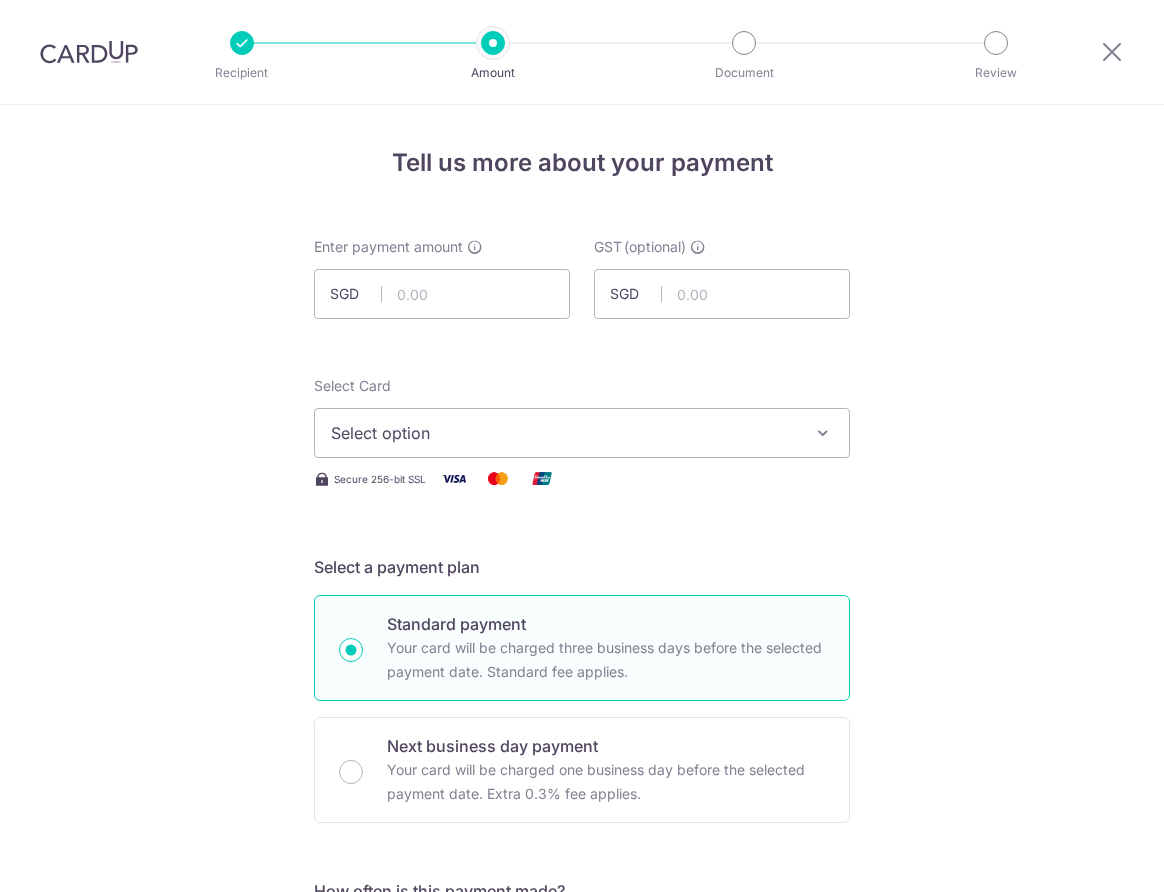 scroll, scrollTop: 0, scrollLeft: 0, axis: both 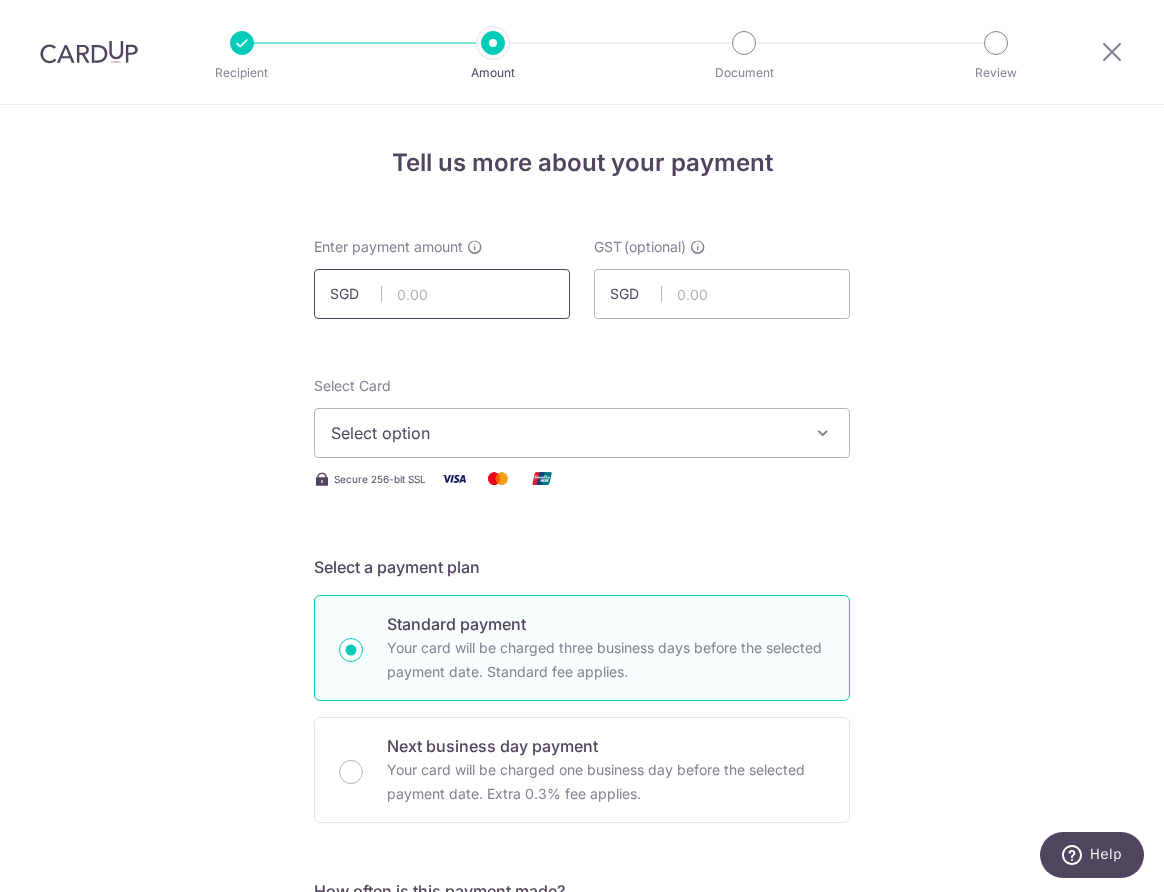 click at bounding box center [442, 294] 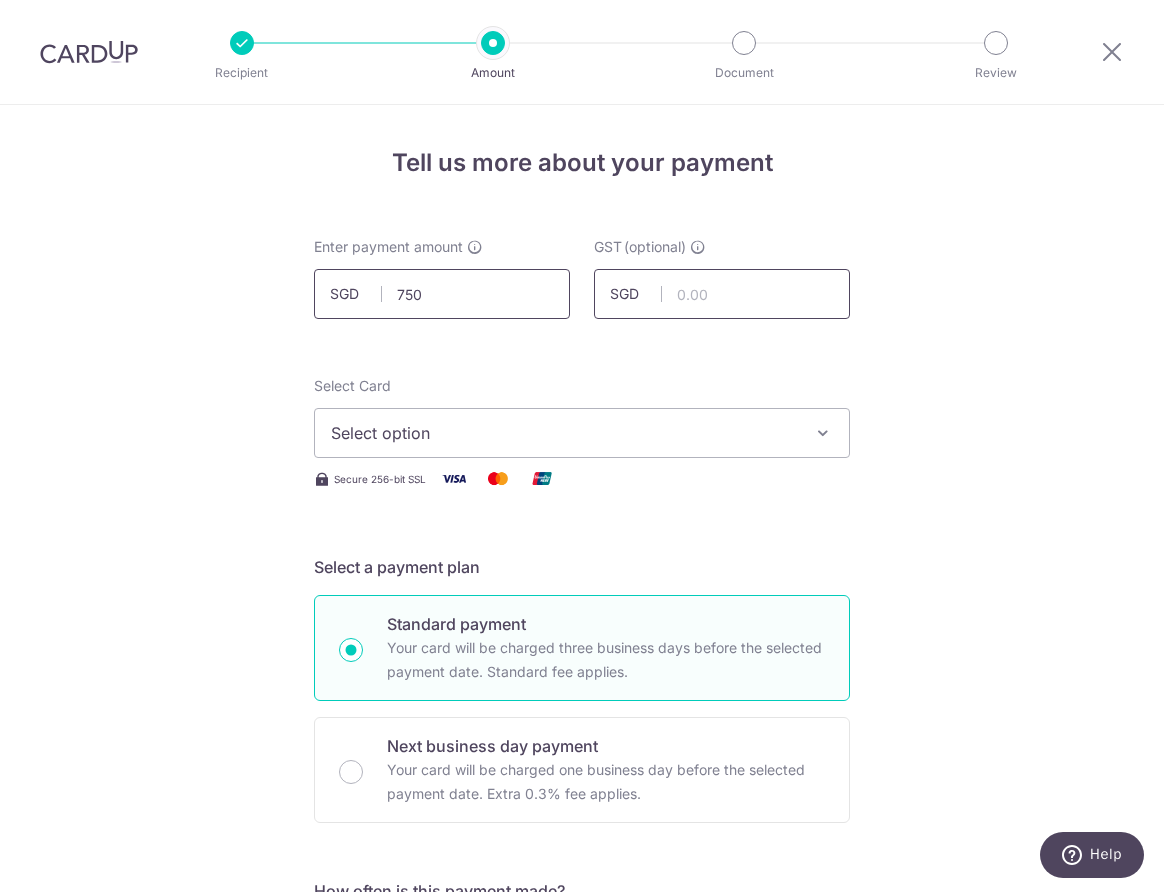 type on "750.00" 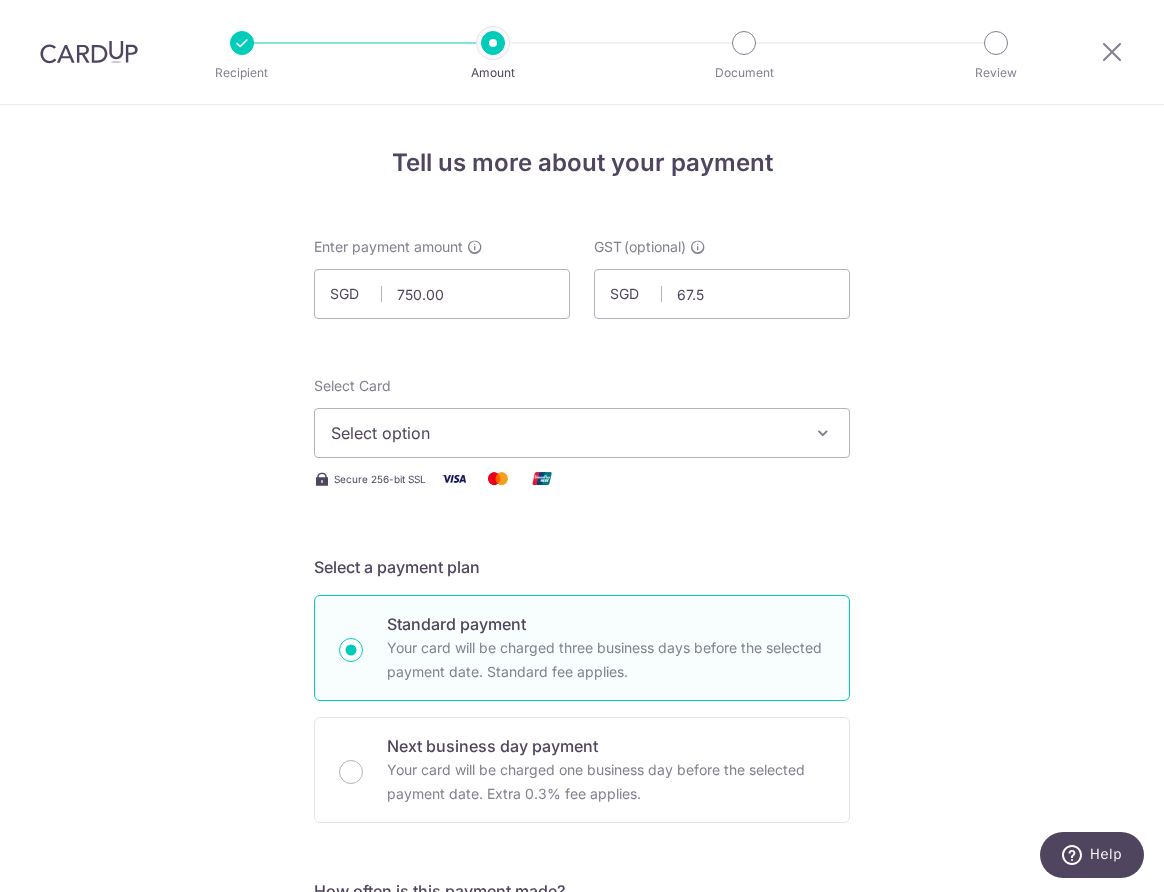 type on "67.50" 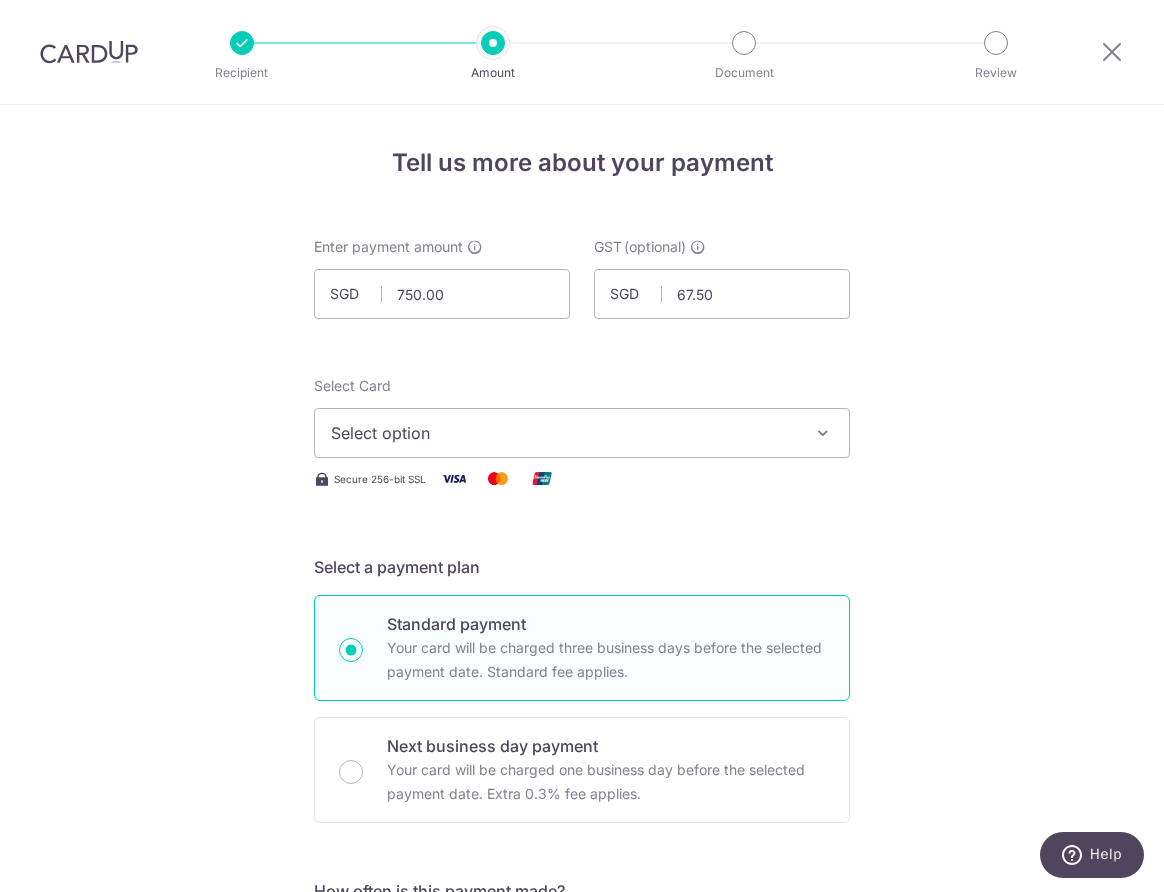 click on "Select option" at bounding box center [564, 433] 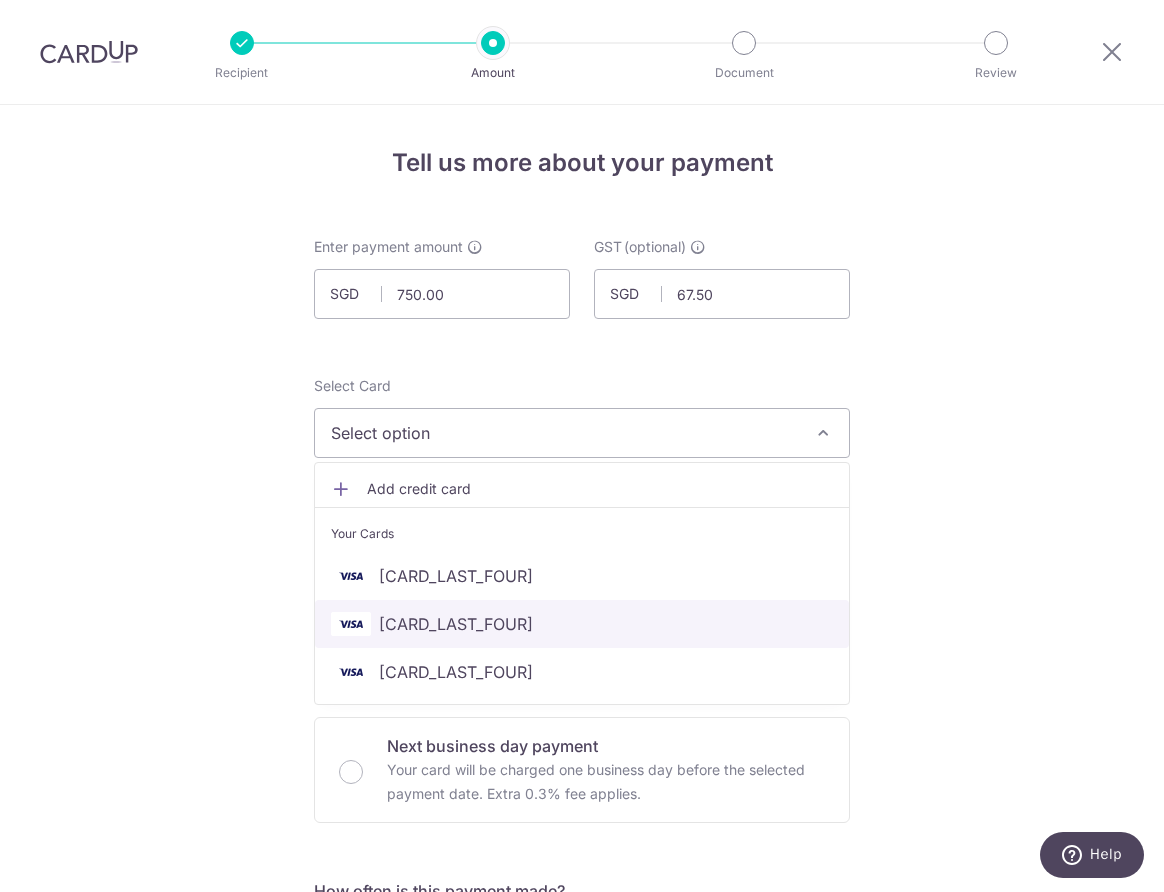 click on "[CARD_LAST_FOUR]" at bounding box center [582, 624] 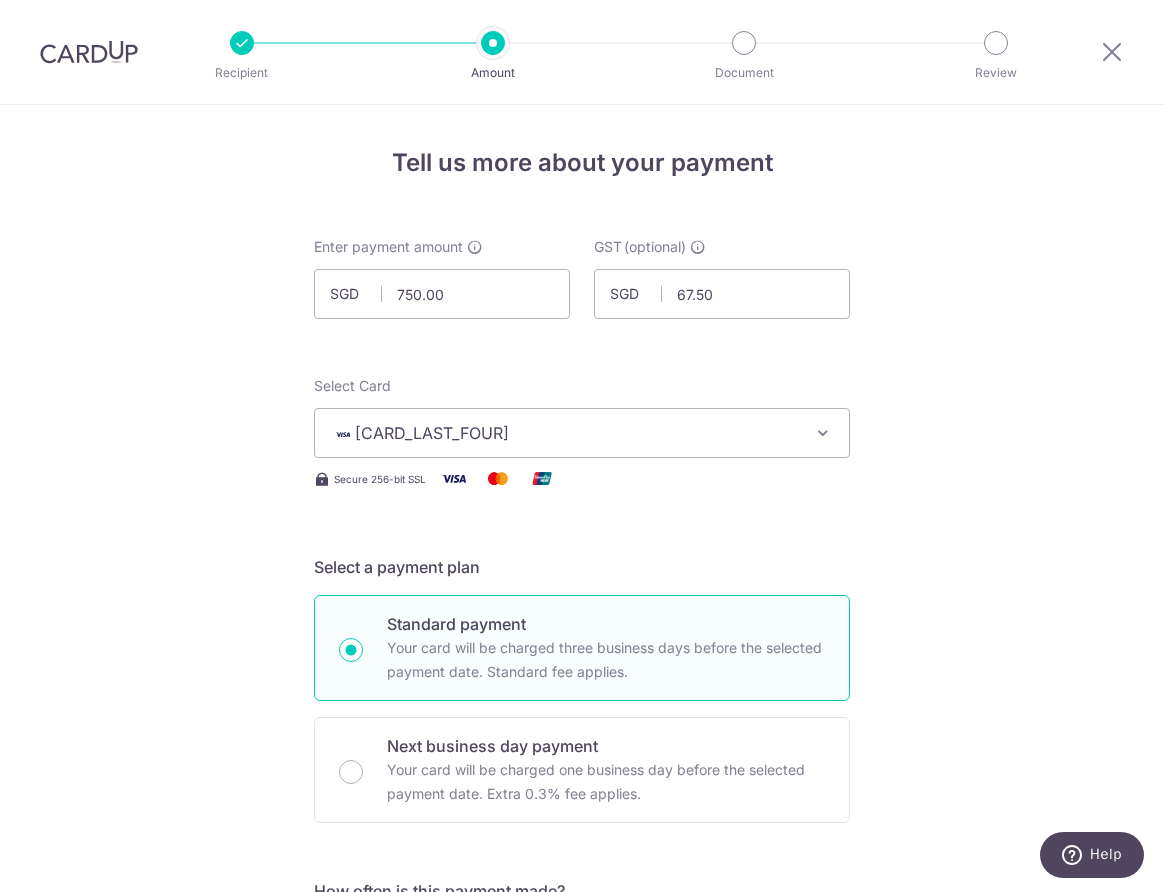 click on "Tell us more about your payment
Enter payment amount
SGD
[AMOUNT]
[AMOUNT]
GST
(optional)
SGD
[AMOUNT]
[AMOUNT]
Select Card
[CARD_LAST_FOUR]
Add credit card
Your Cards
[CARD_LAST_FOUR]
[CARD_LAST_FOUR]
[CARD_LAST_FOUR]
Secure 256-bit SSL" at bounding box center (582, 1076) 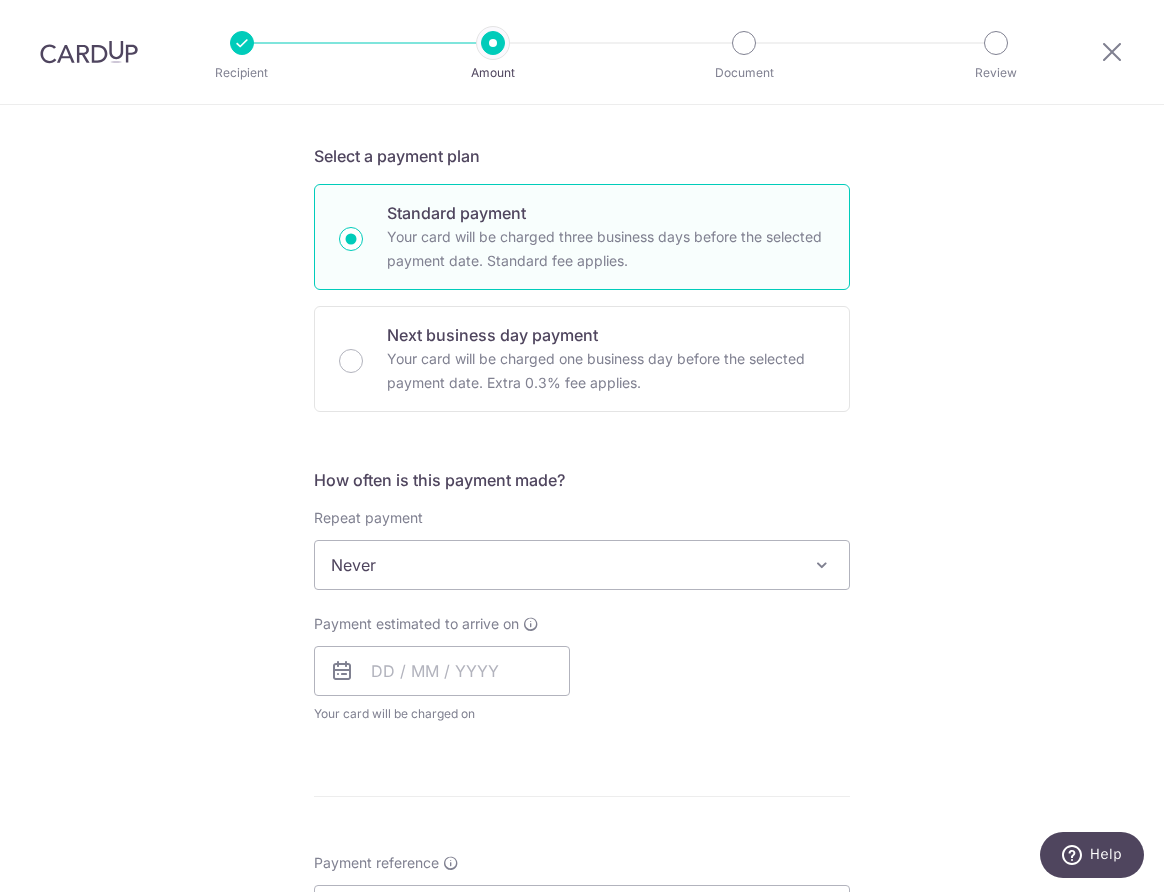 scroll, scrollTop: 463, scrollLeft: 0, axis: vertical 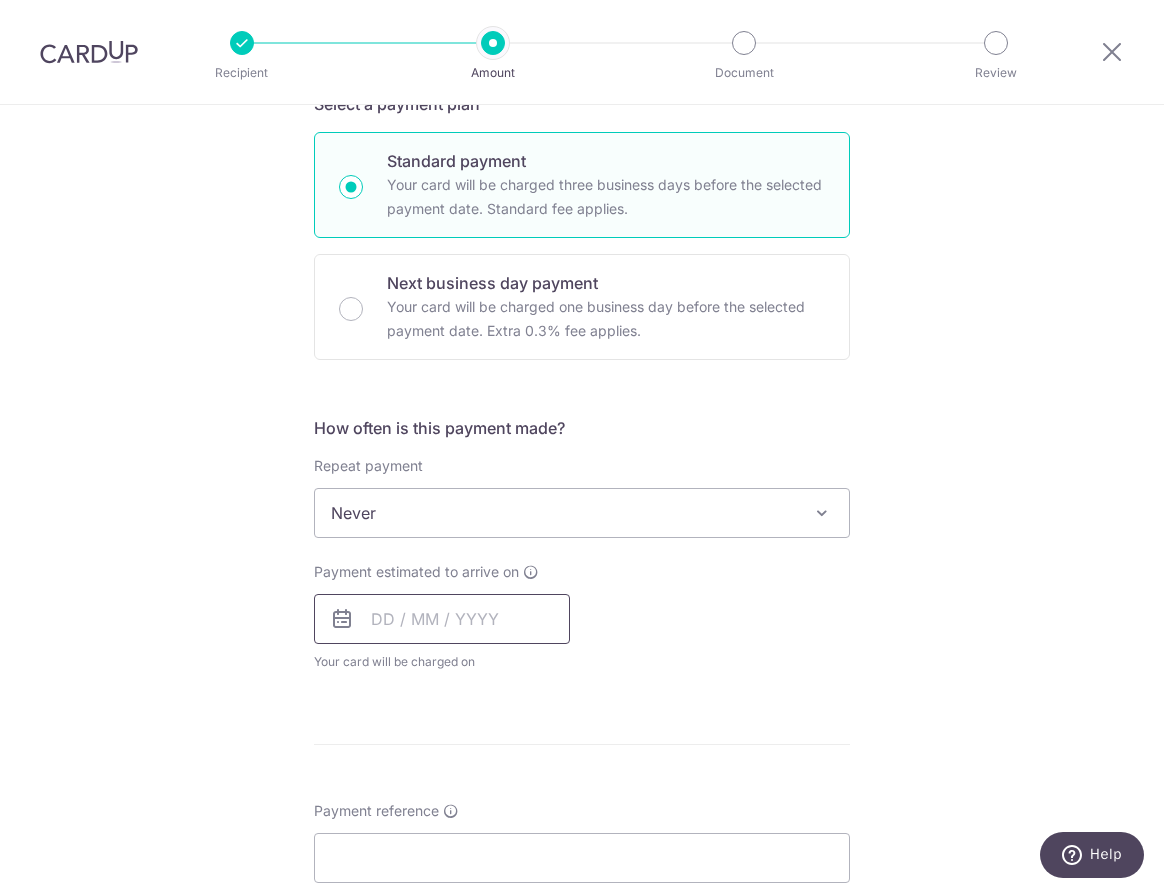 click at bounding box center (442, 619) 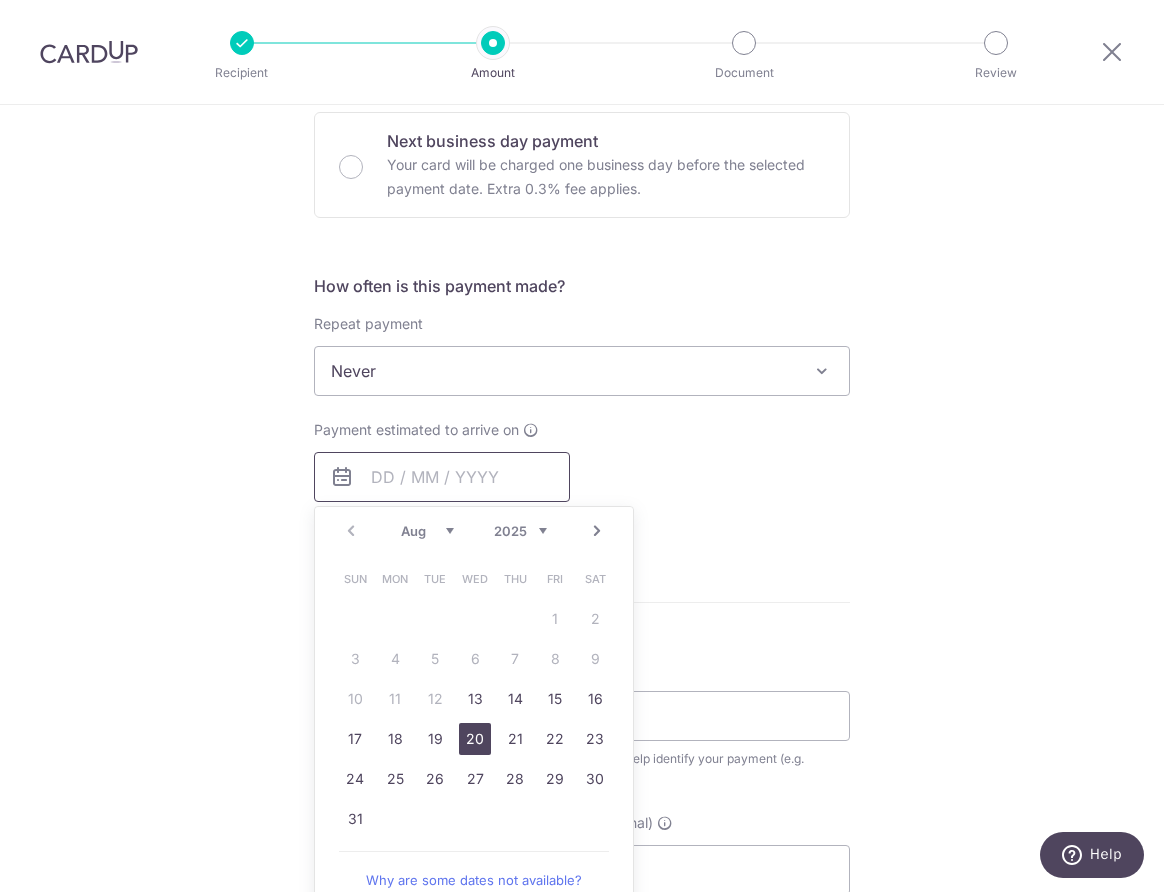 scroll, scrollTop: 682, scrollLeft: 0, axis: vertical 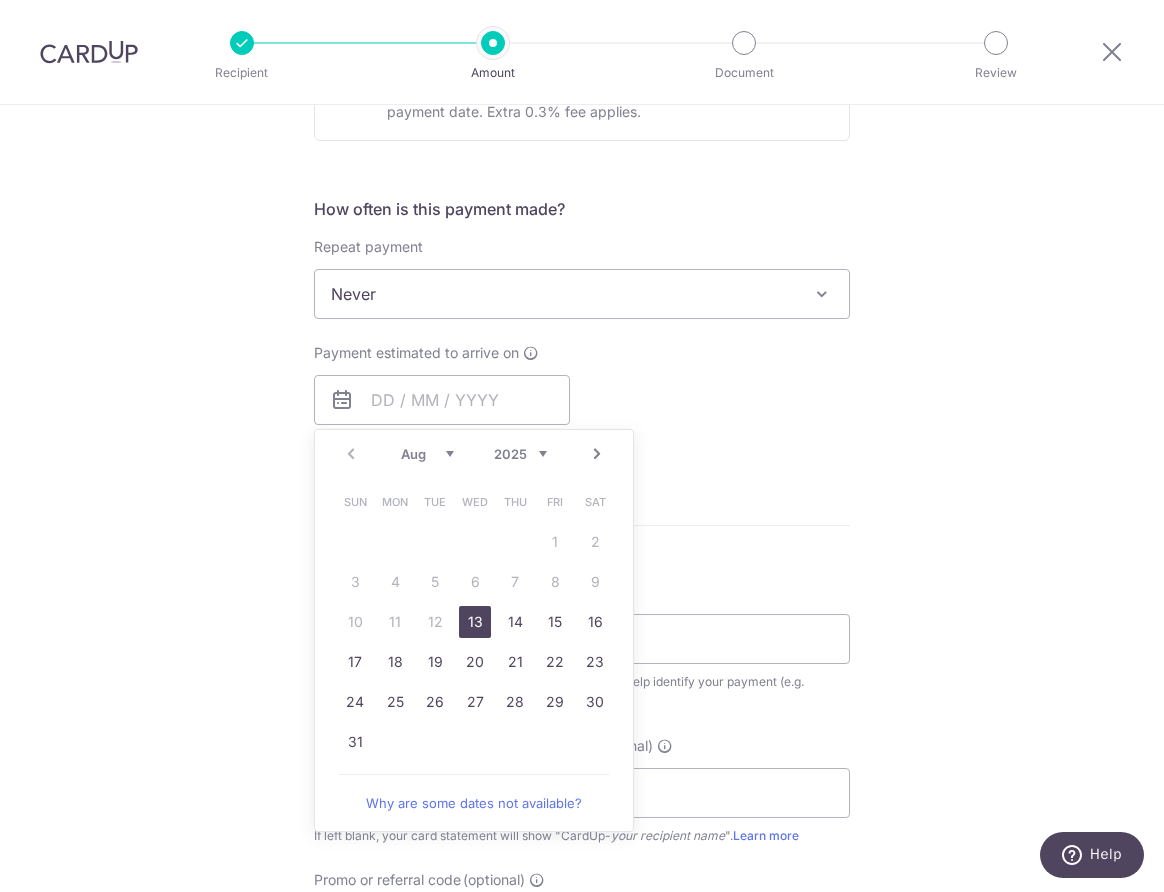 click on "13" at bounding box center (475, 622) 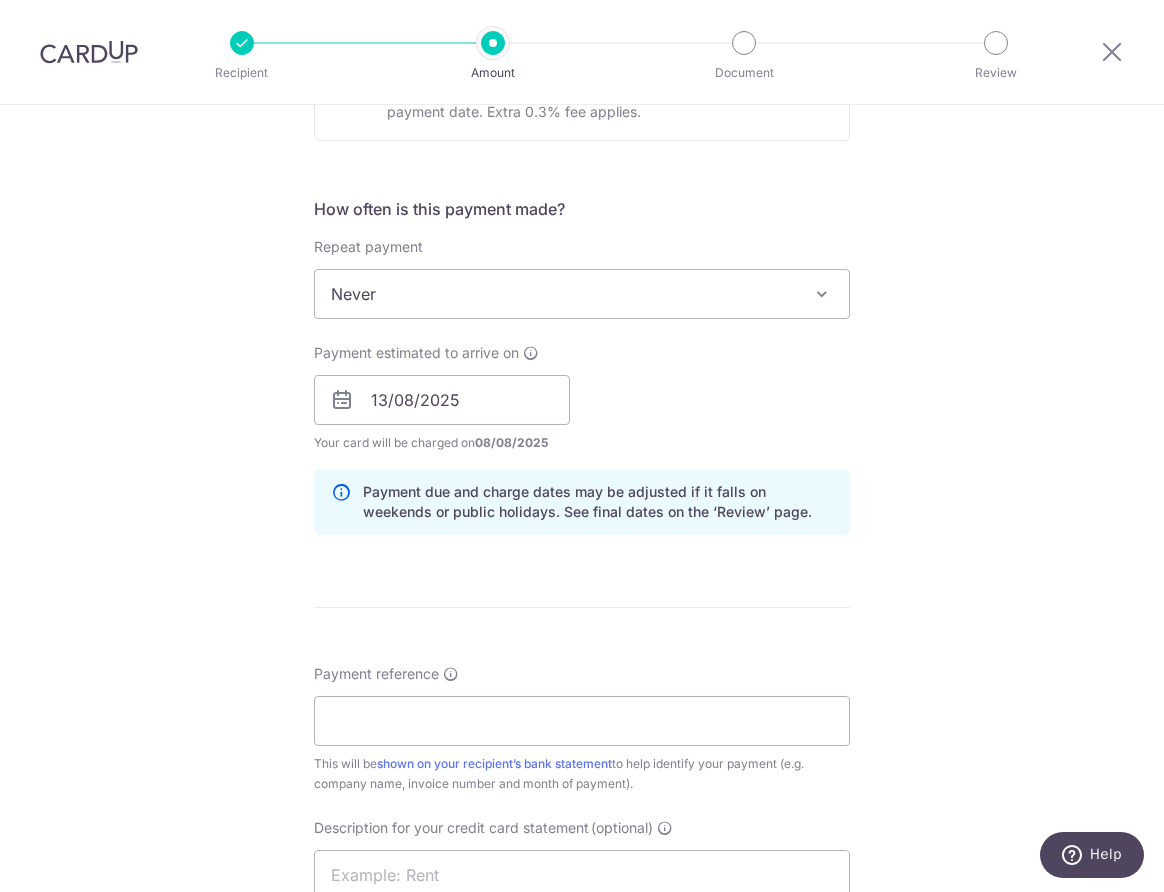 click on "Tell us more about your payment
Enter payment amount
SGD
750.00
750.00
GST
(optional)
SGD
67.50
67.50
Select Card
**** 2016
Add credit card
Your Cards
**** 4181
**** 2016
**** 8233
Secure 256-bit SSL" at bounding box center (582, 435) 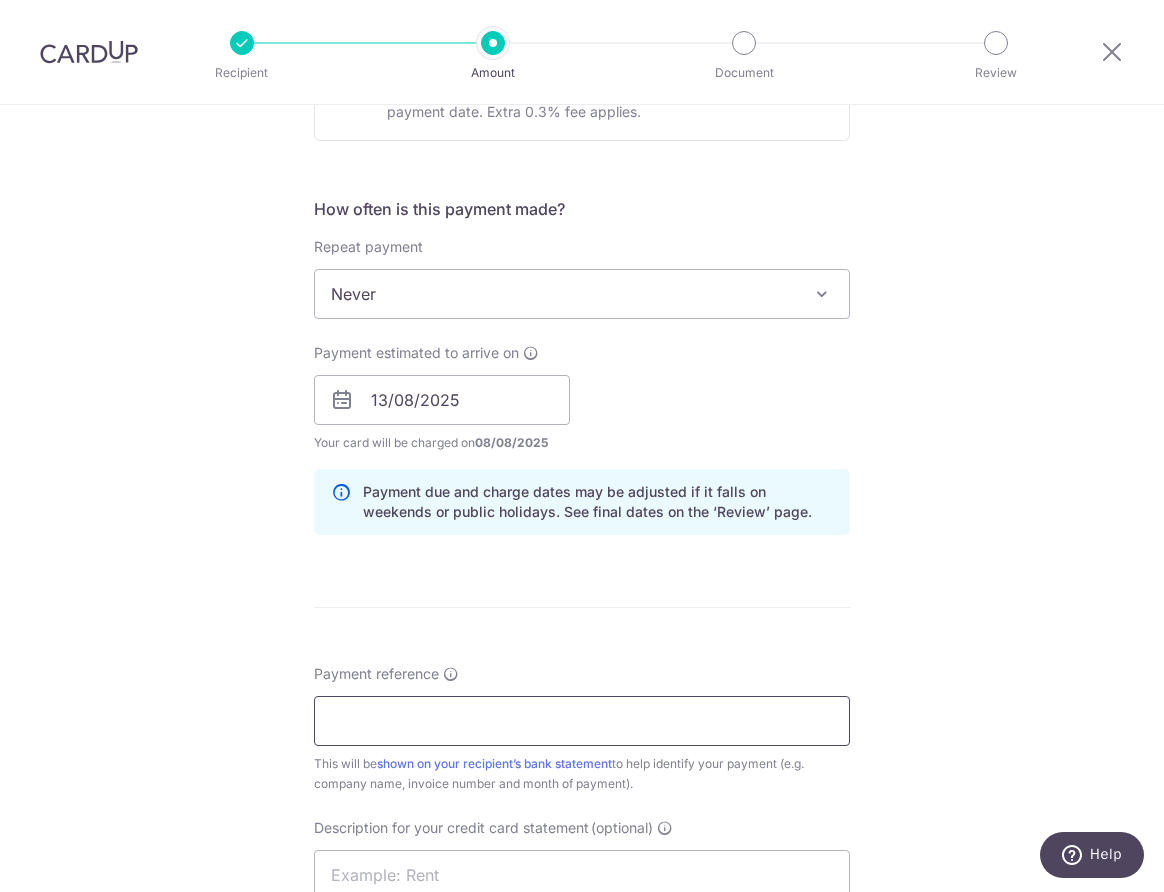 click on "Payment reference" at bounding box center (582, 721) 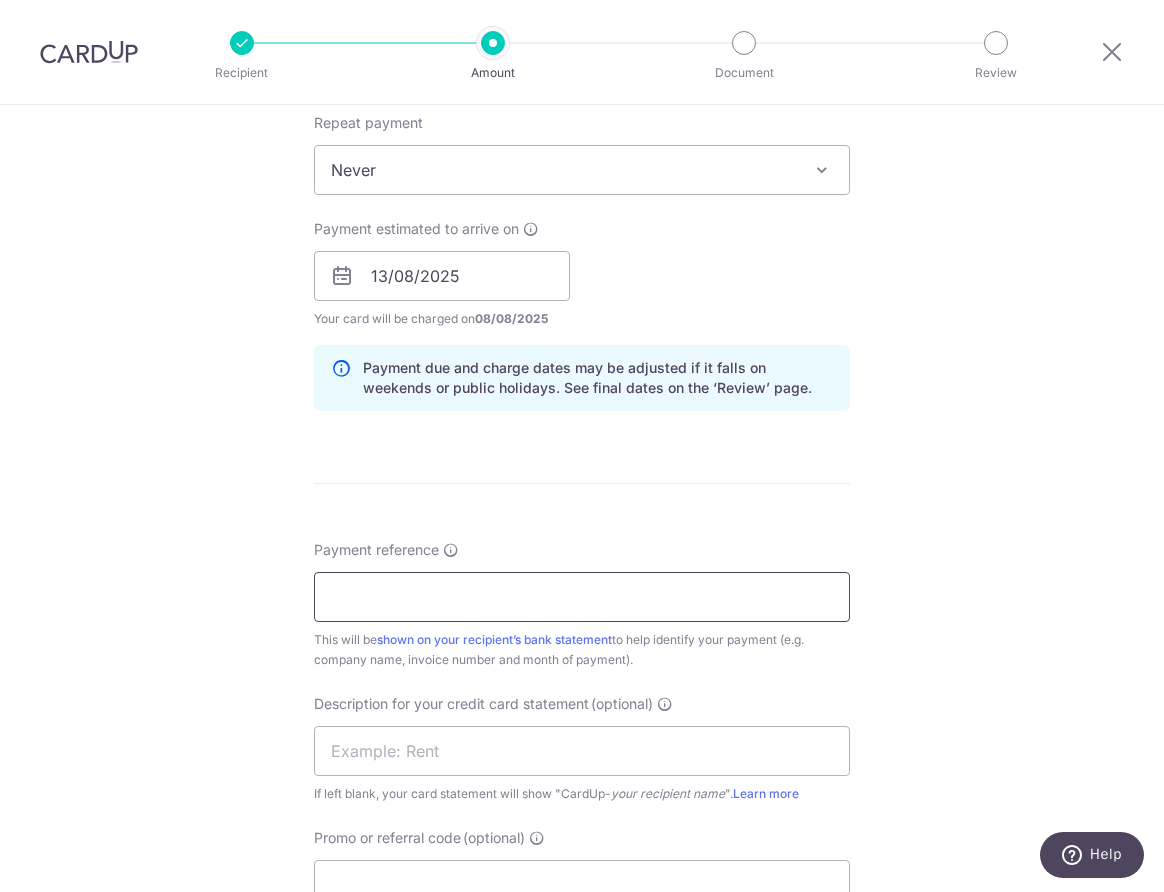 click on "Payment reference" at bounding box center [582, 597] 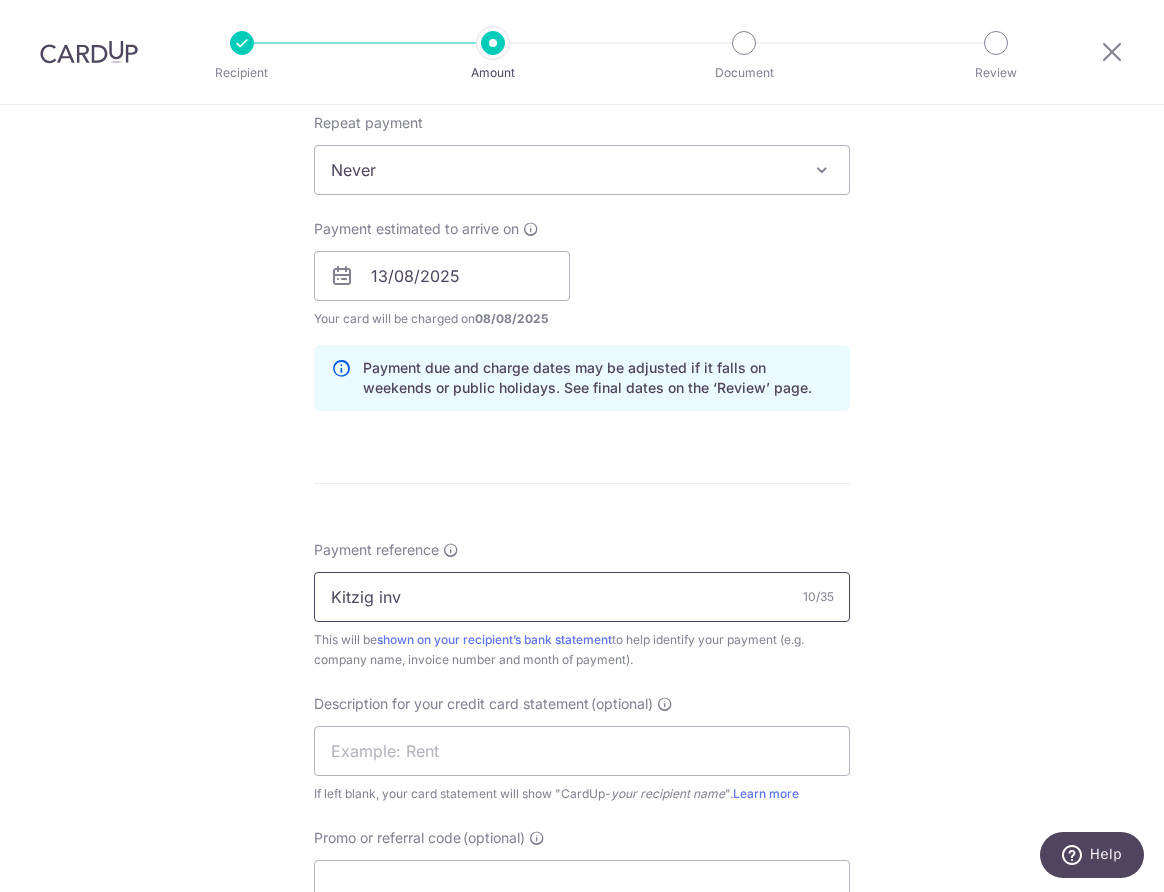 paste on "SK25125" 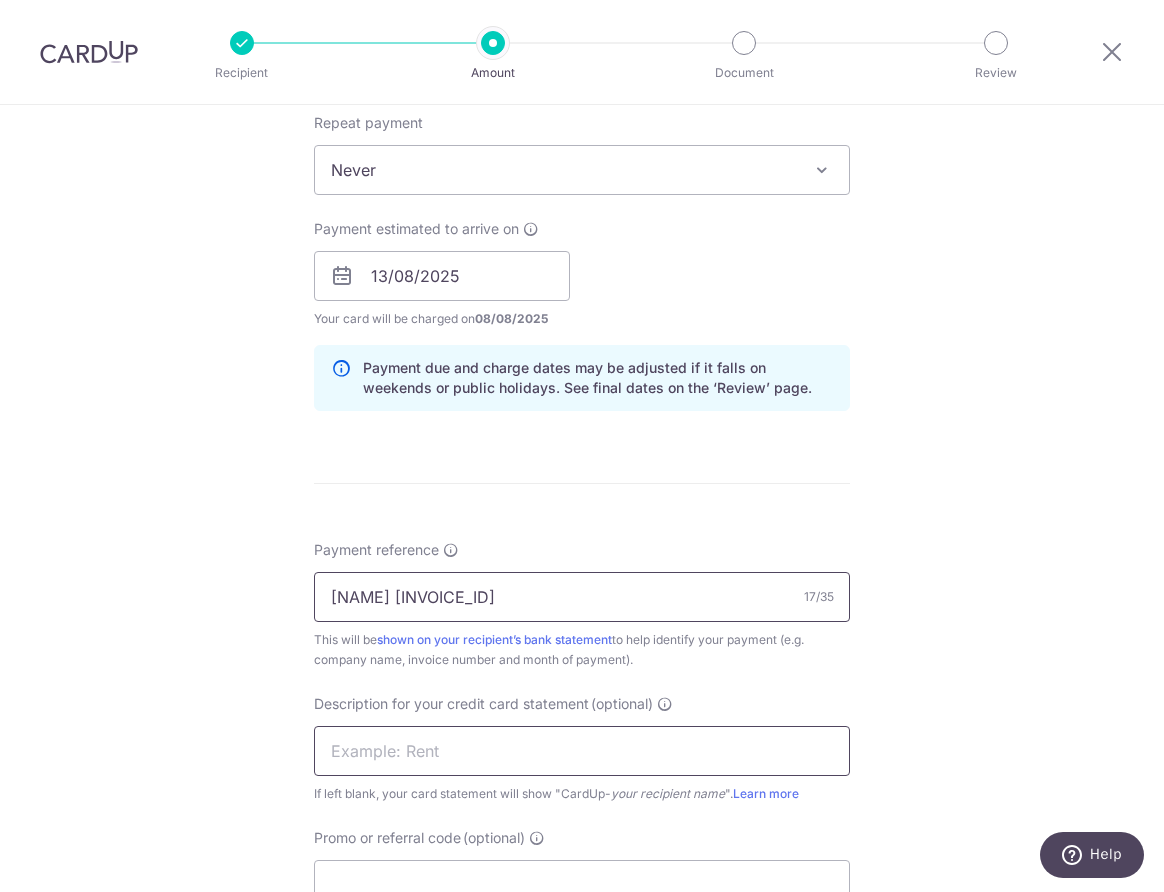 type on "Kitzig invSK25125" 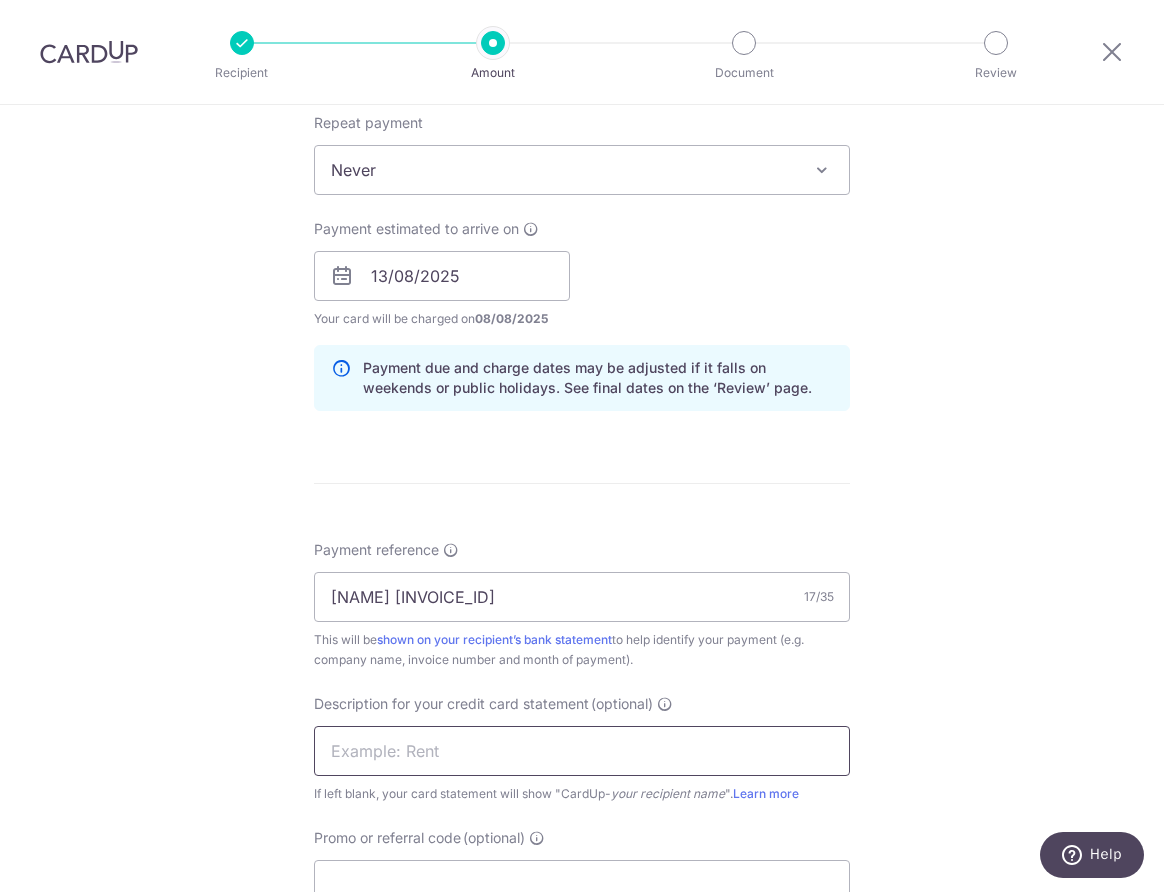 click at bounding box center (582, 751) 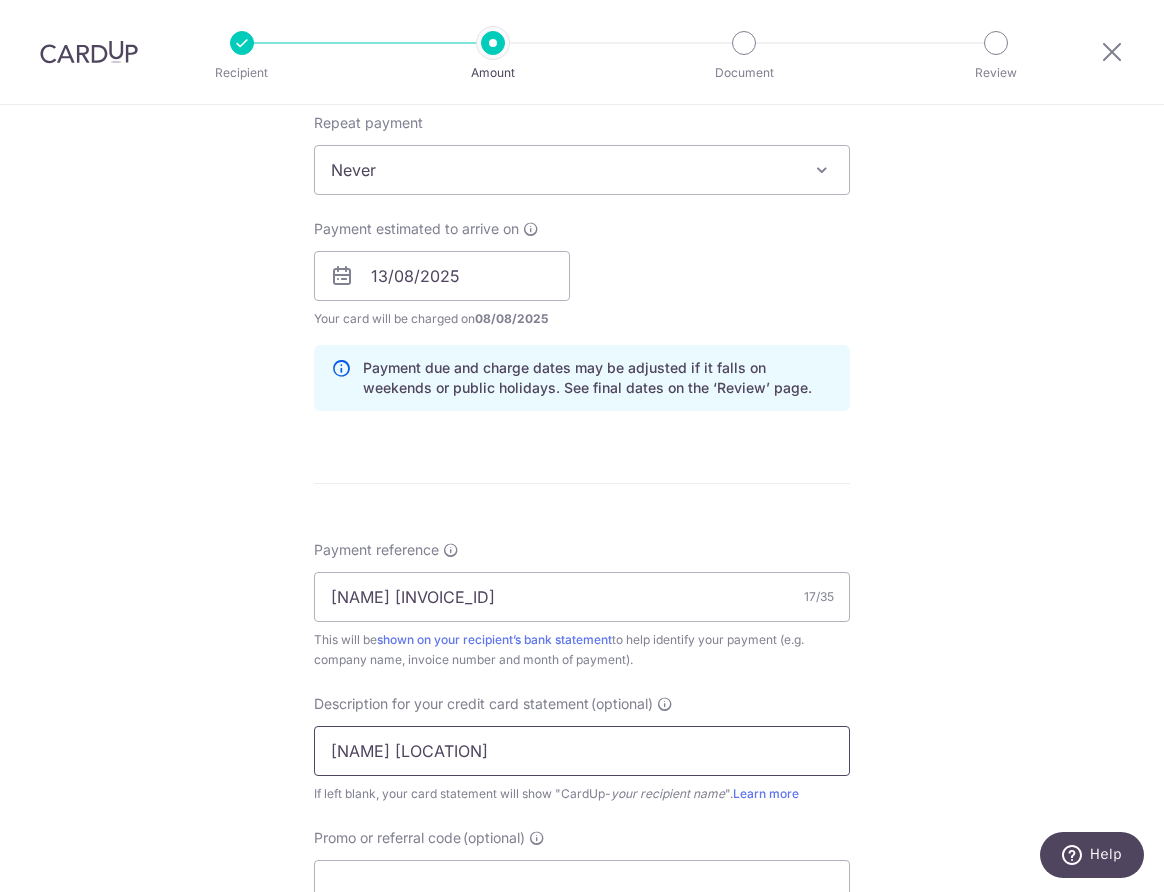 type on "Kitzig Changi" 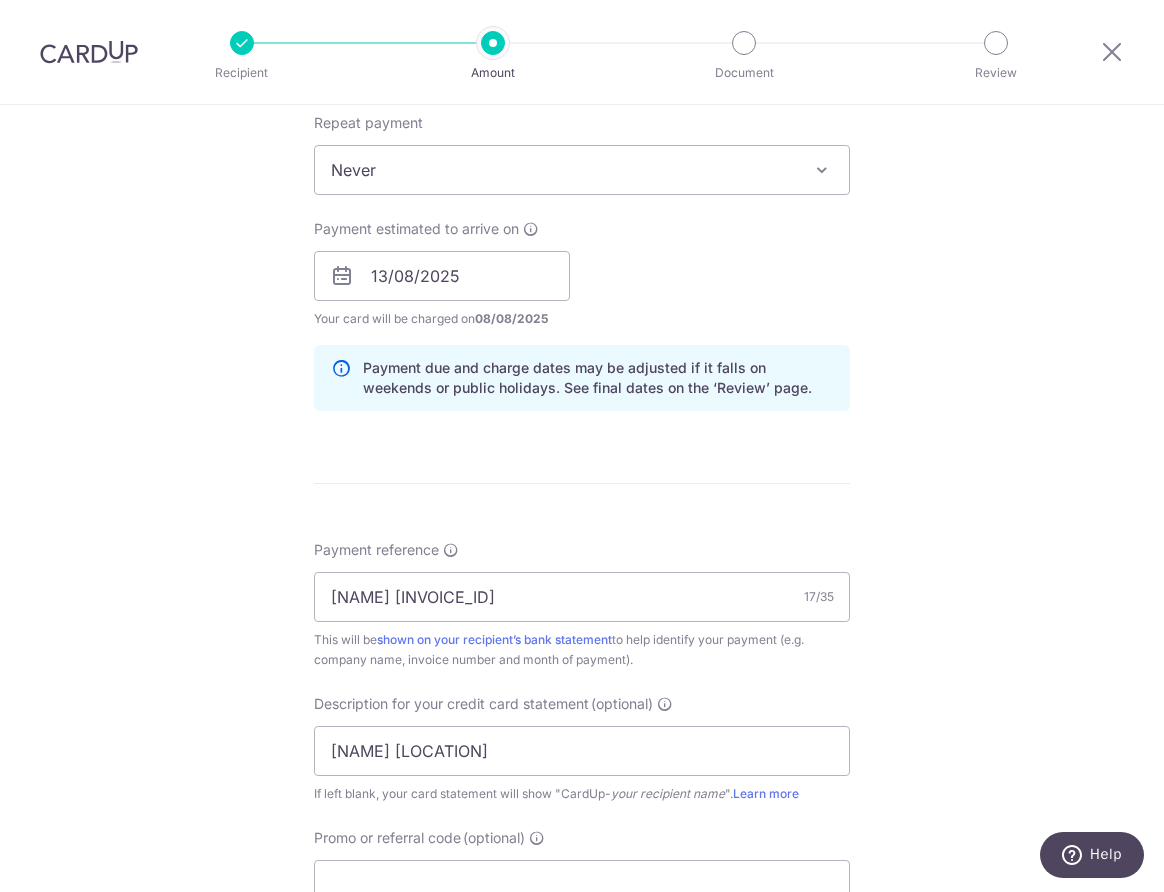 click on "Tell us more about your payment
Enter payment amount
SGD
750.00
750.00
GST
(optional)
SGD
67.50
67.50
Select Card
**** 2016
Add credit card
Your Cards
**** 4181
**** 2016
**** 8233
Secure 256-bit SSL" at bounding box center (582, 311) 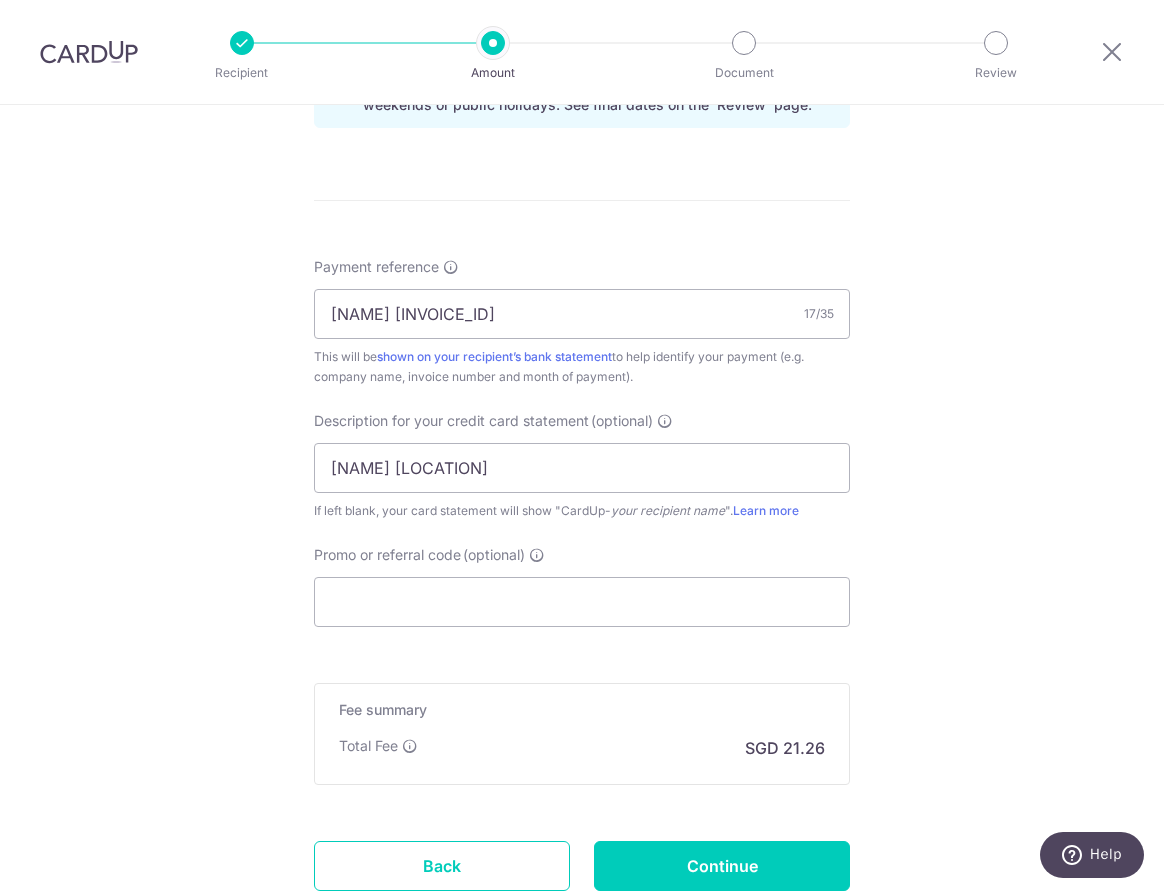 scroll, scrollTop: 1166, scrollLeft: 0, axis: vertical 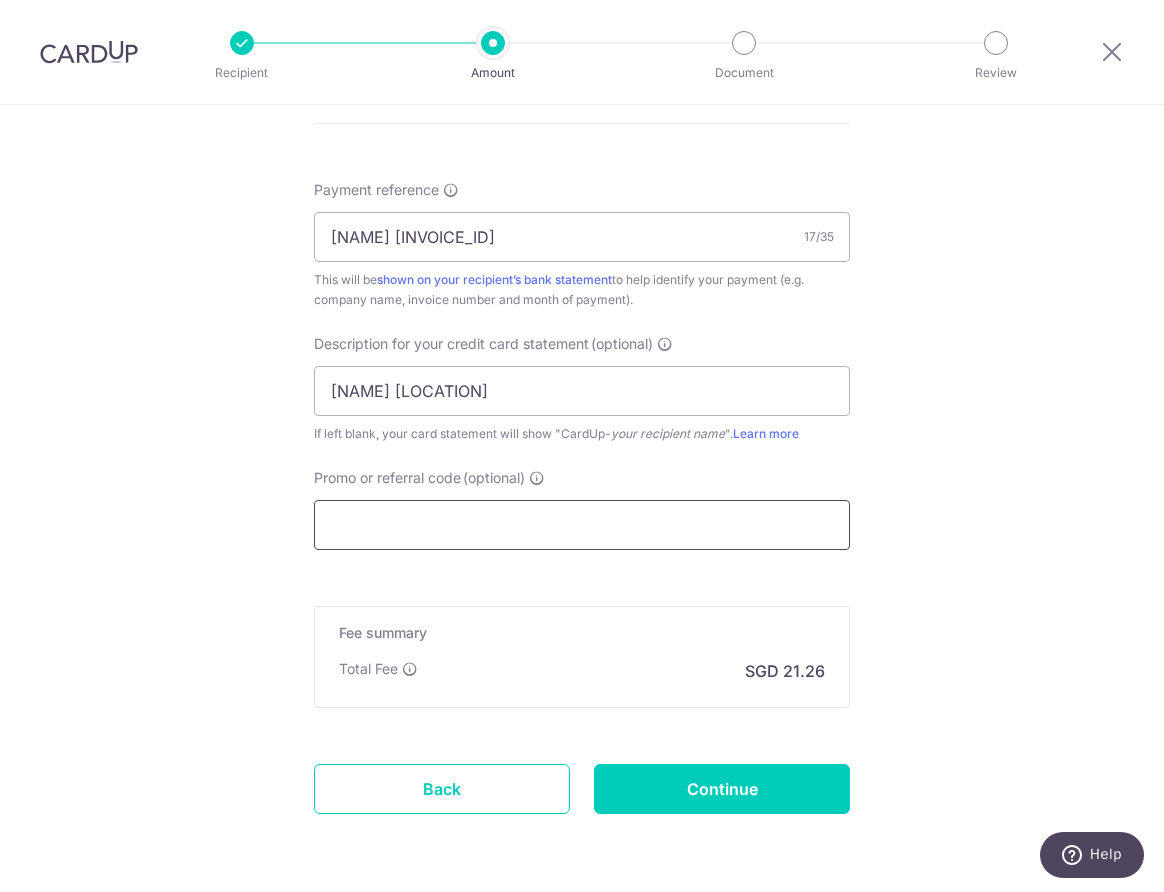 click on "Promo or referral code
(optional)" at bounding box center (582, 525) 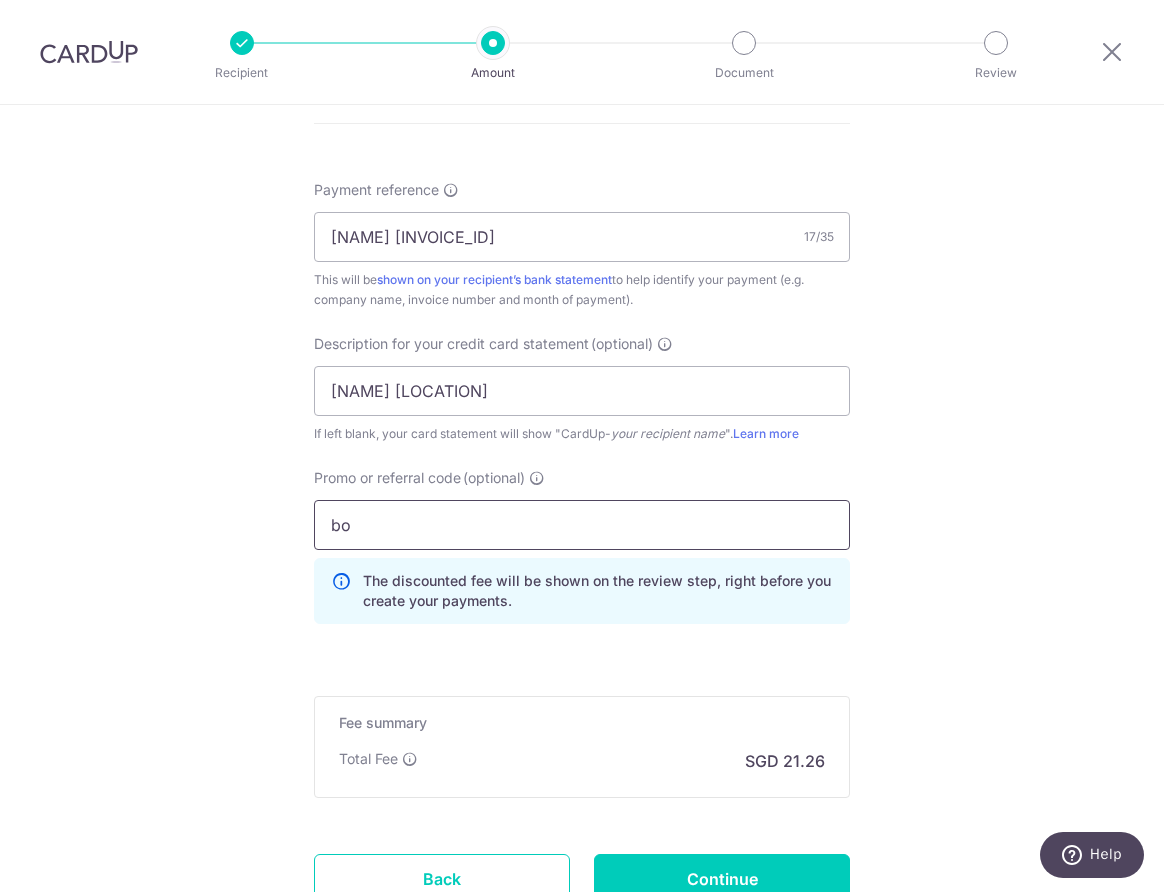 type on "bofF185" 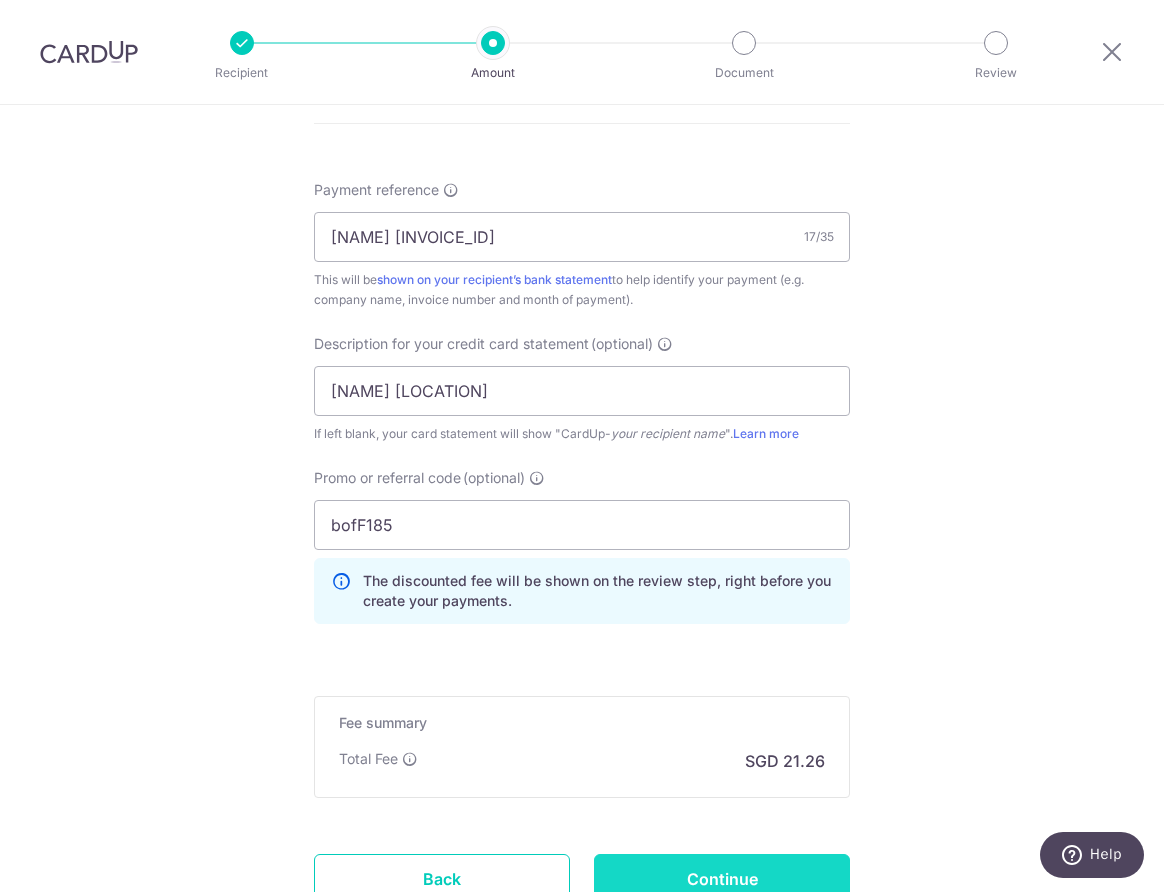 click on "Continue" at bounding box center [722, 879] 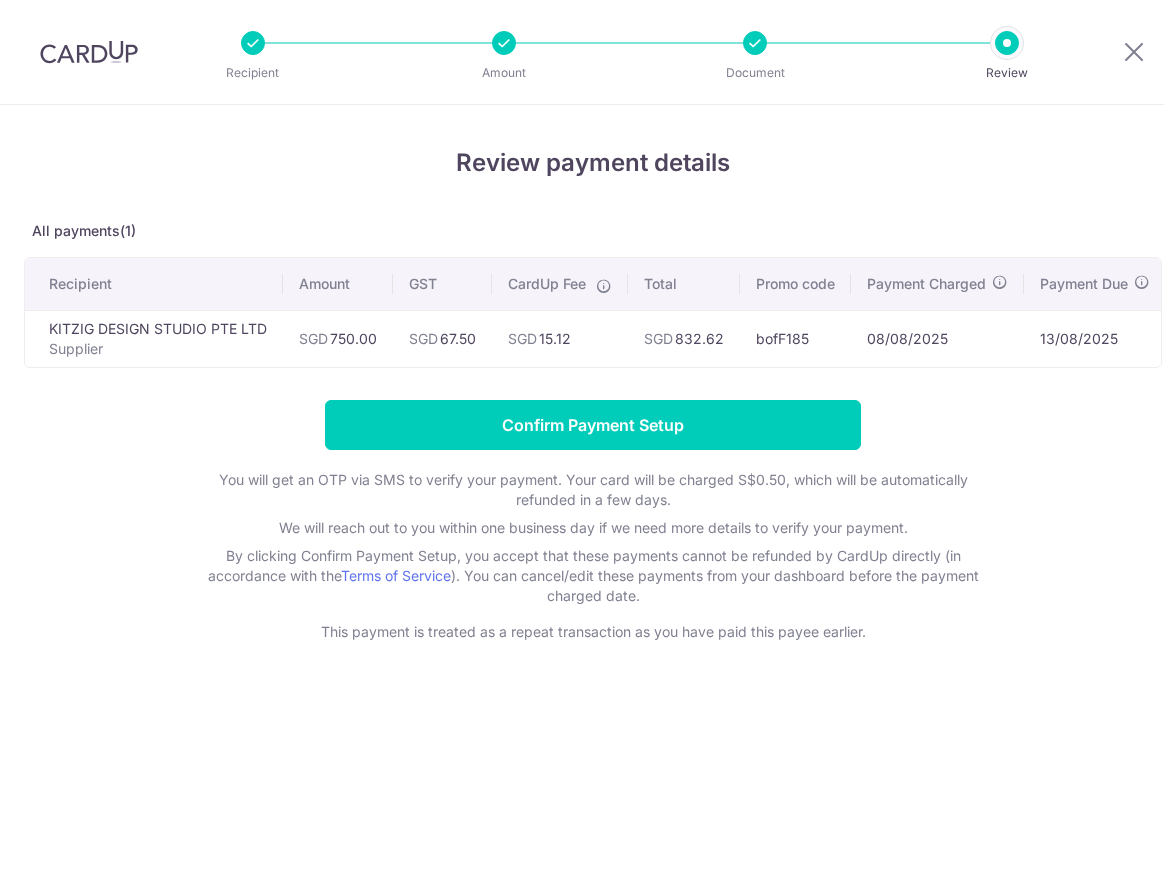 scroll, scrollTop: 0, scrollLeft: 0, axis: both 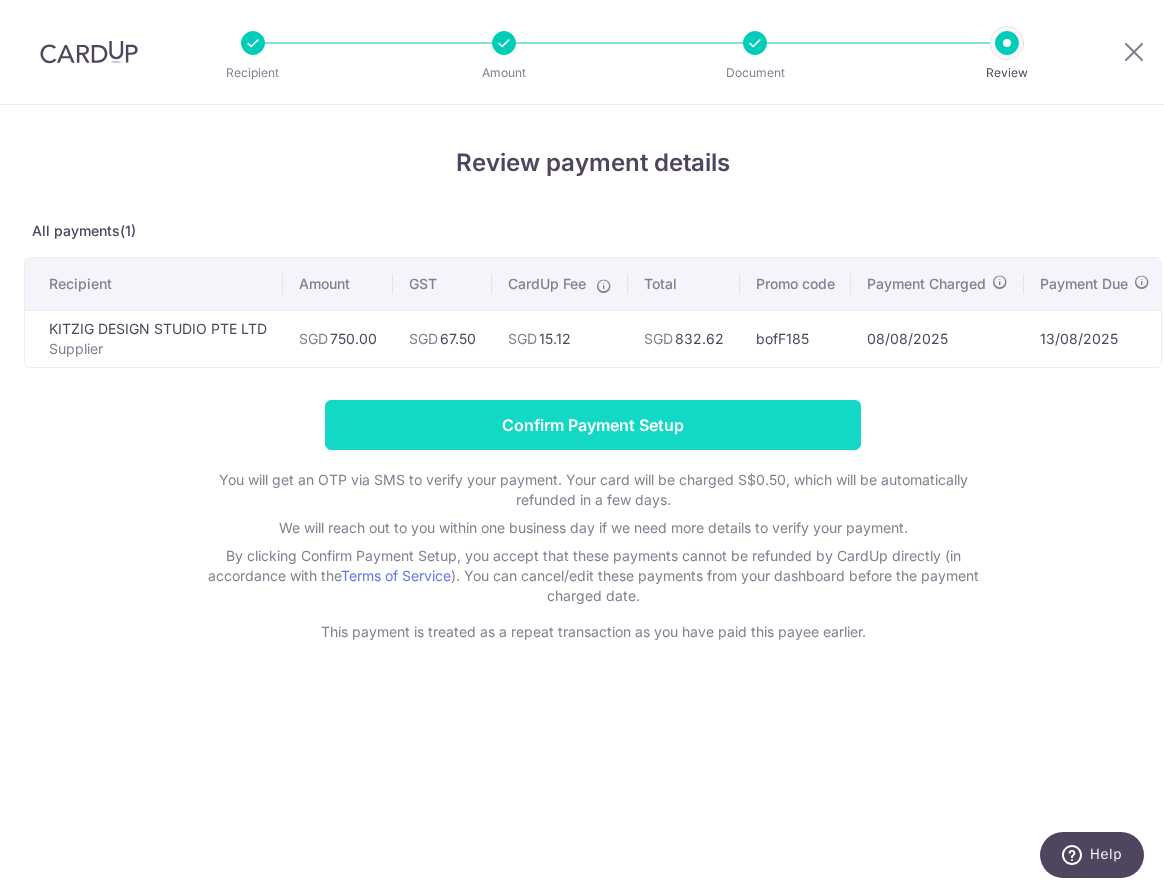 click on "Confirm Payment Setup" at bounding box center [593, 425] 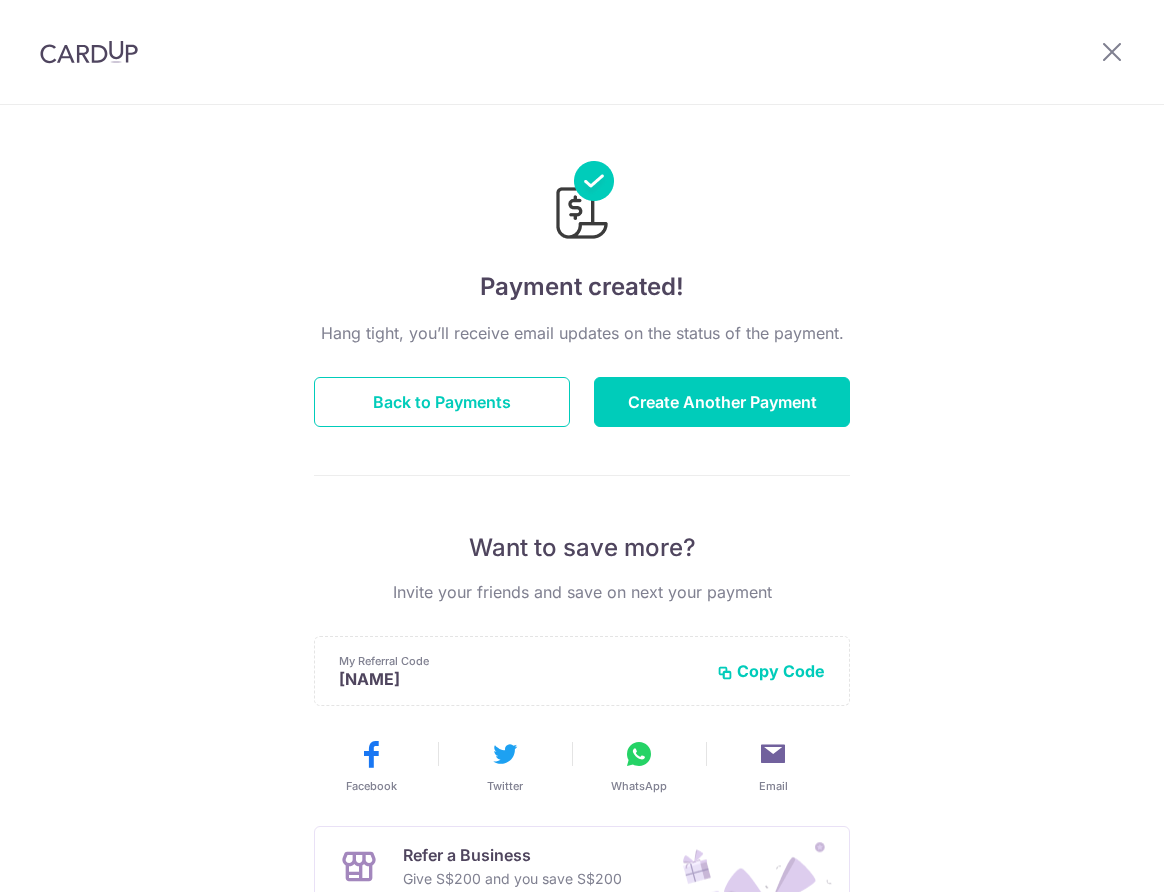 scroll, scrollTop: 0, scrollLeft: 0, axis: both 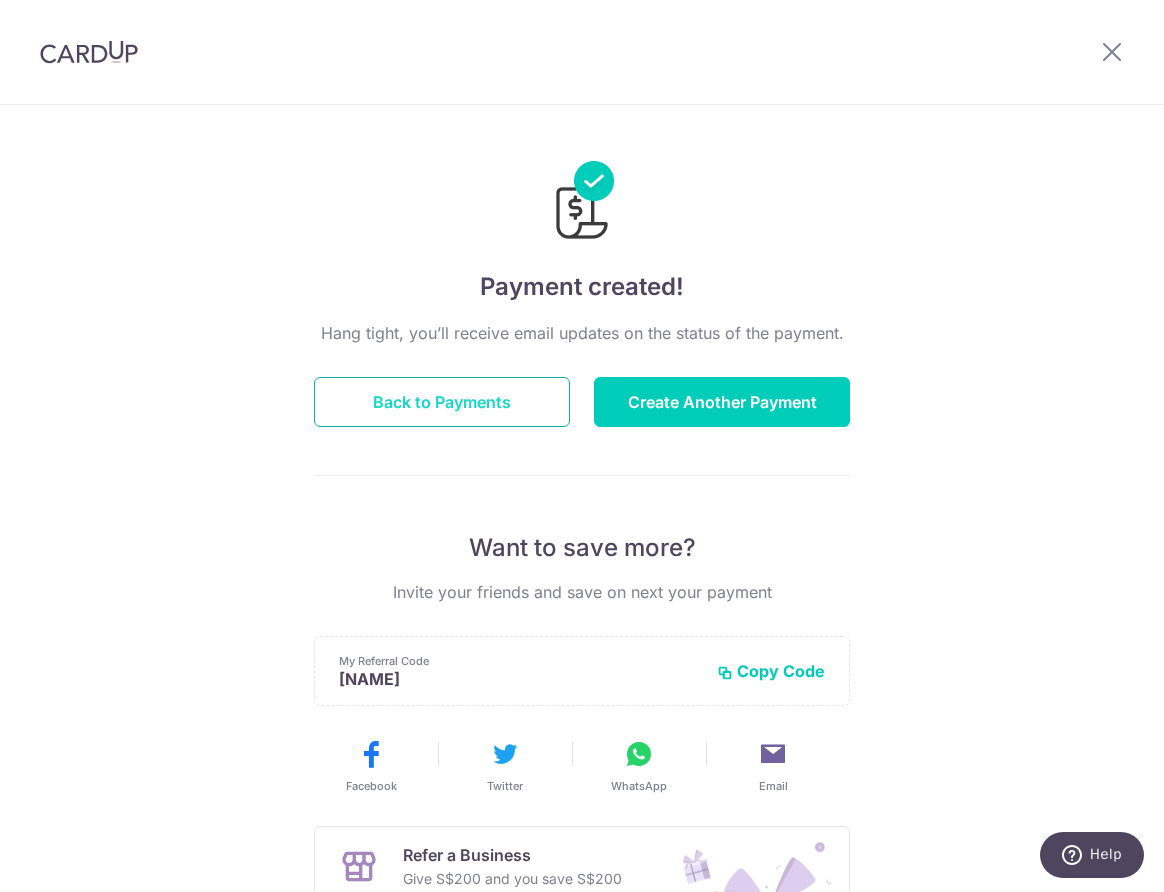 click on "Back to Payments" at bounding box center [442, 402] 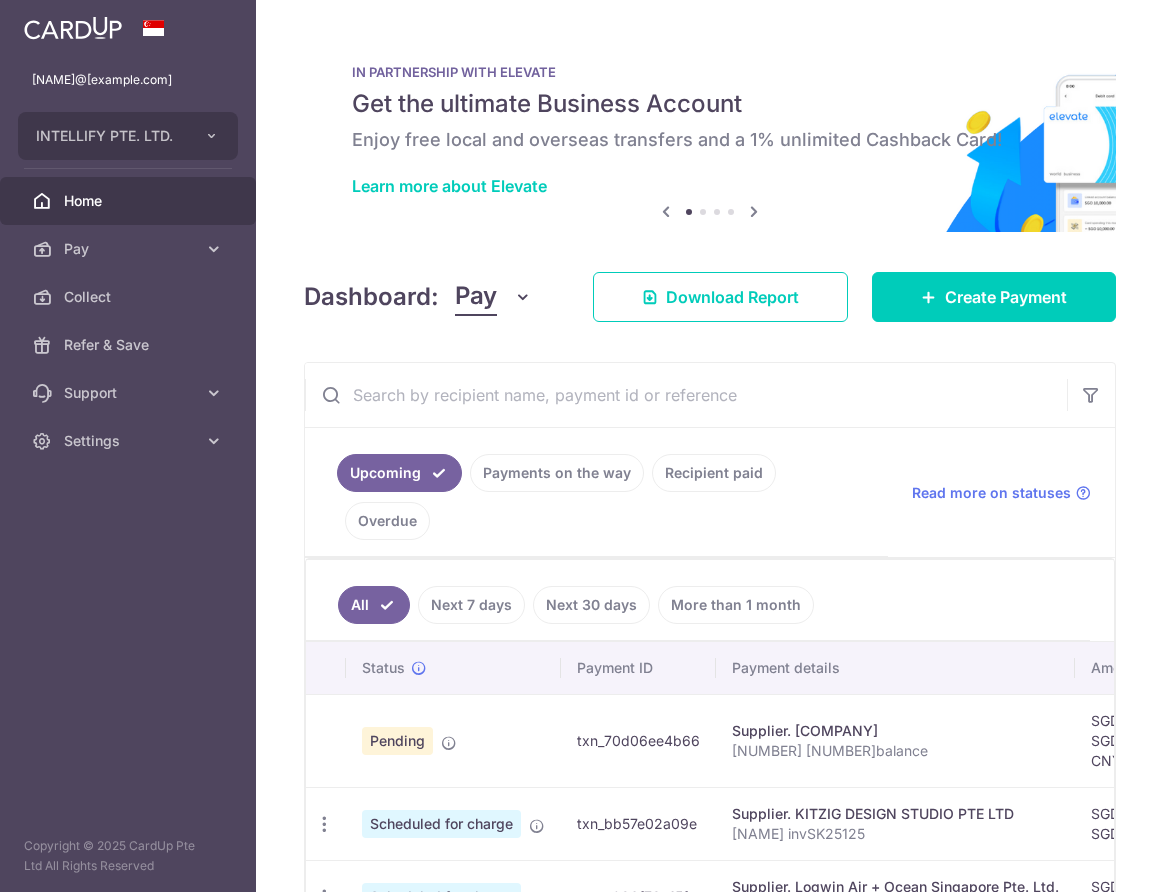 scroll, scrollTop: 0, scrollLeft: 0, axis: both 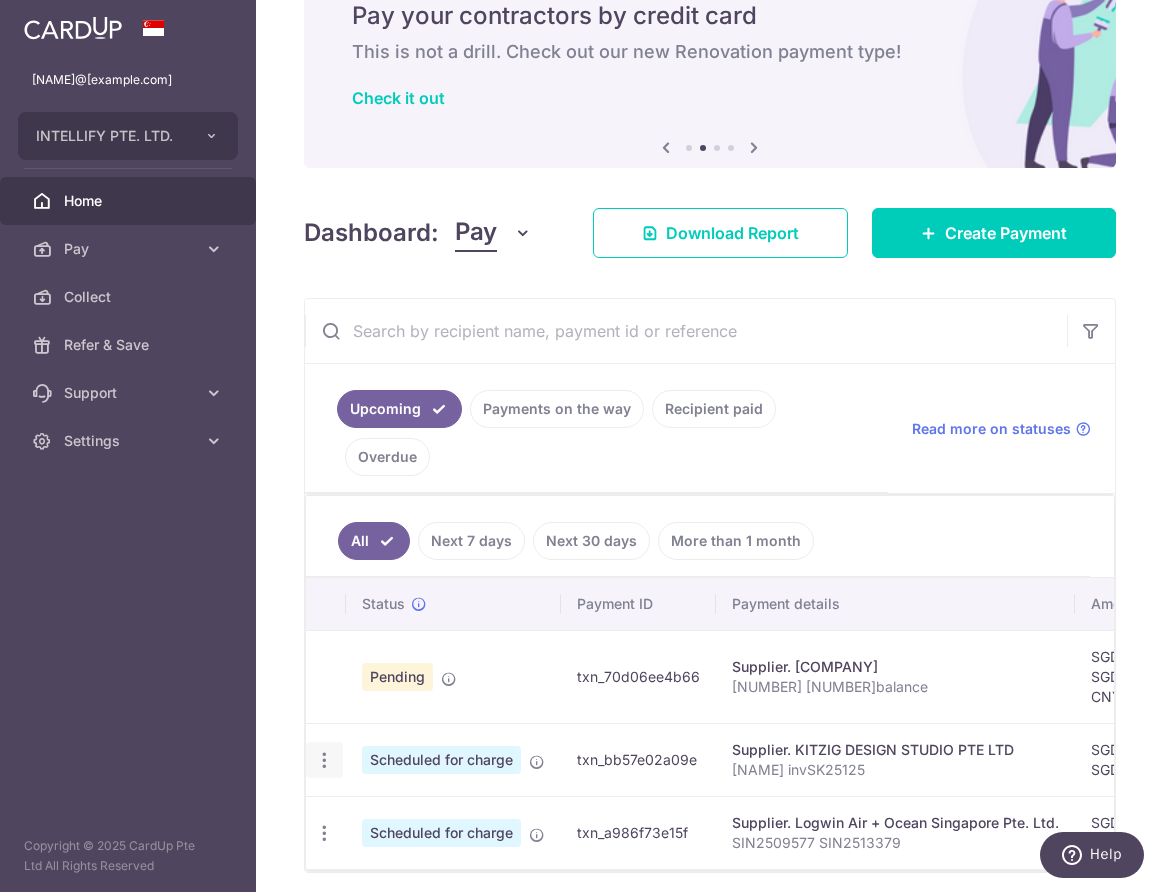 click at bounding box center (324, 760) 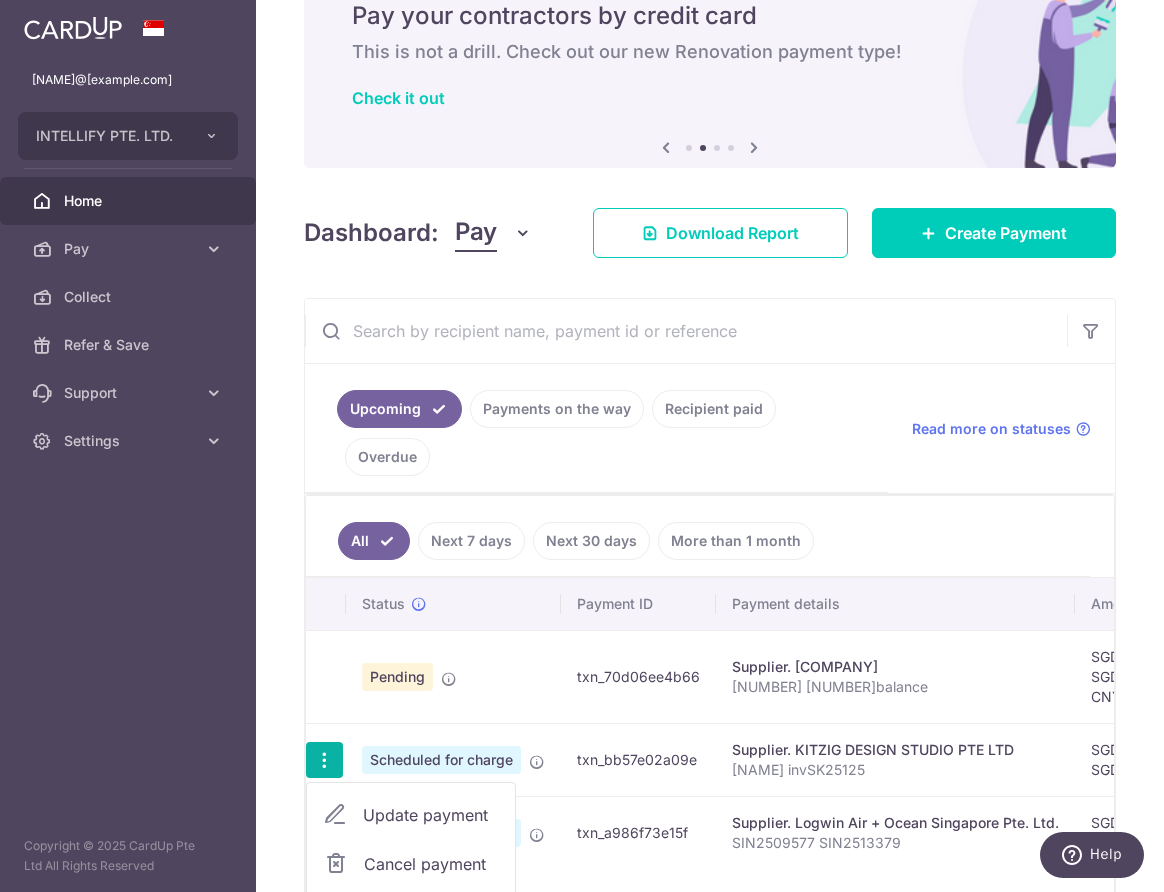 click on "Update payment" at bounding box center (411, 815) 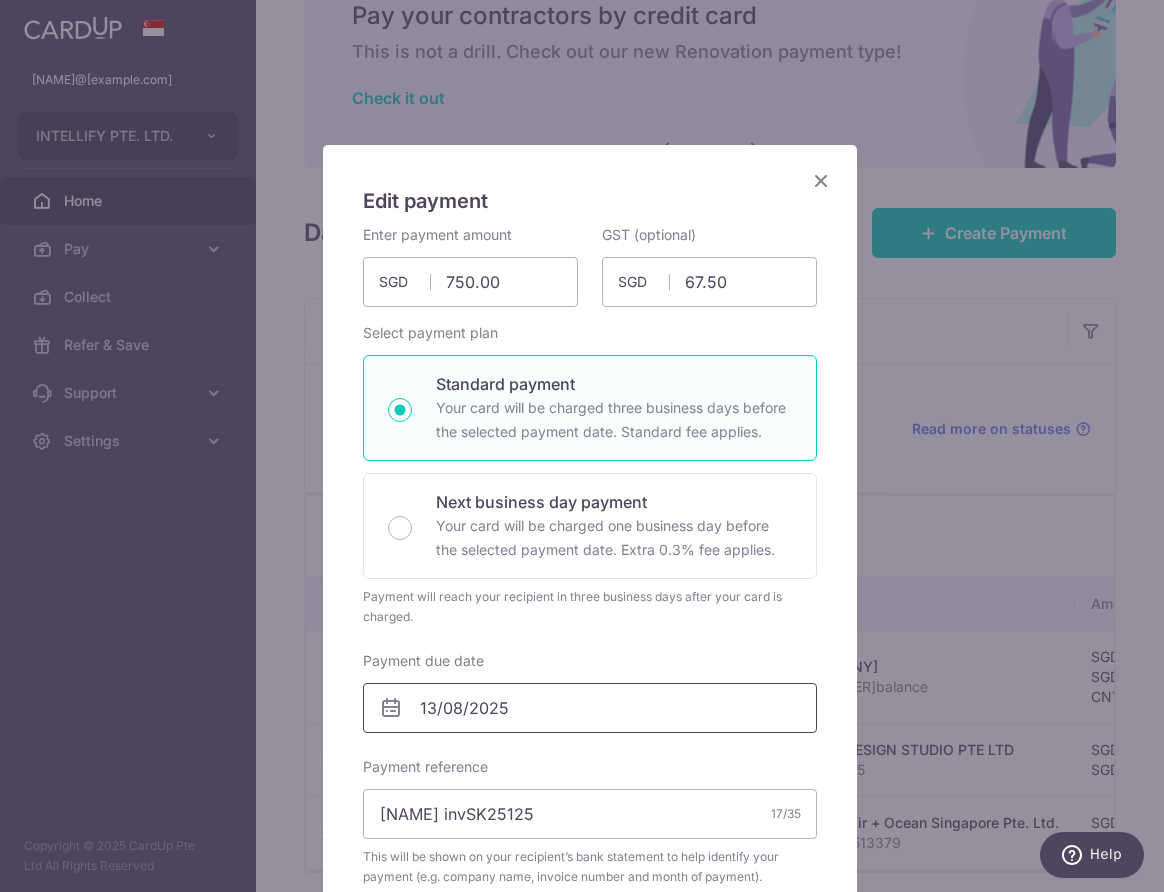 click on "13/08/2025" at bounding box center (590, 708) 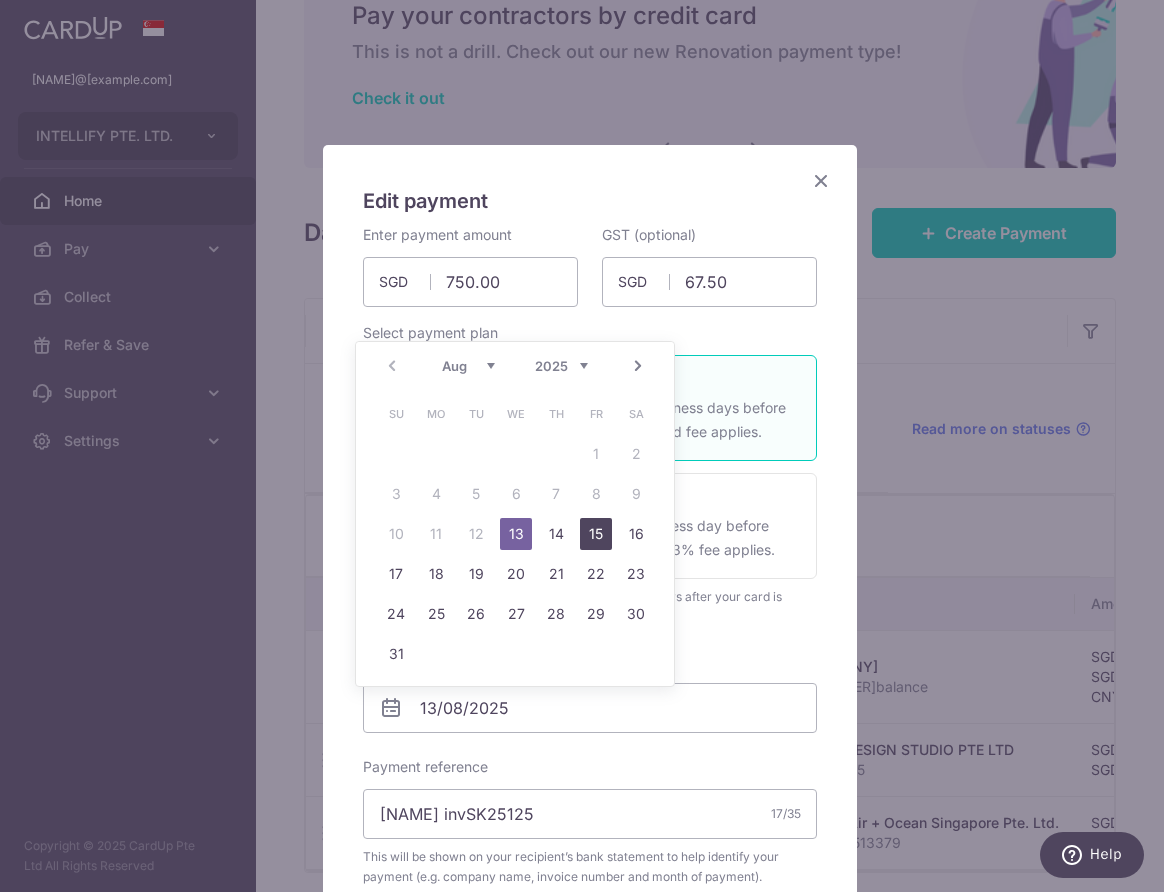 click on "15" at bounding box center (596, 534) 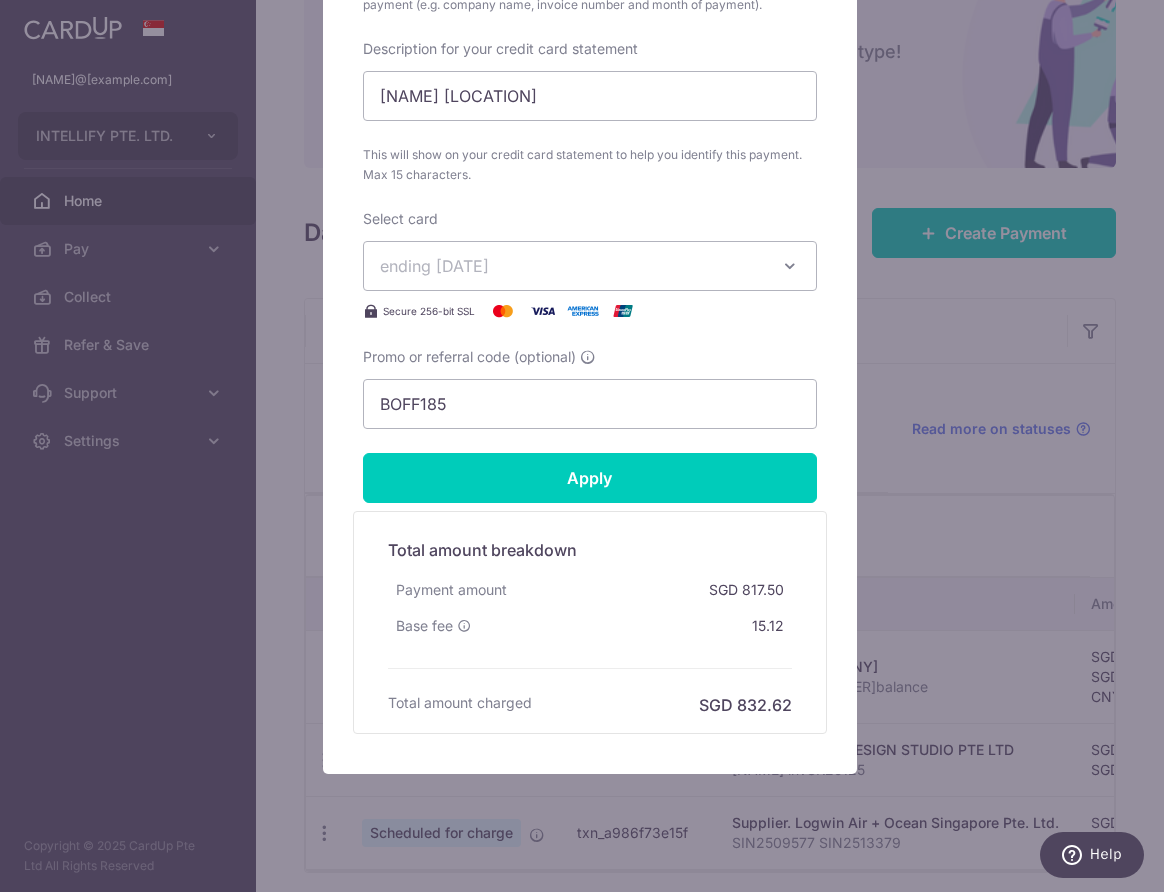 scroll, scrollTop: 927, scrollLeft: 0, axis: vertical 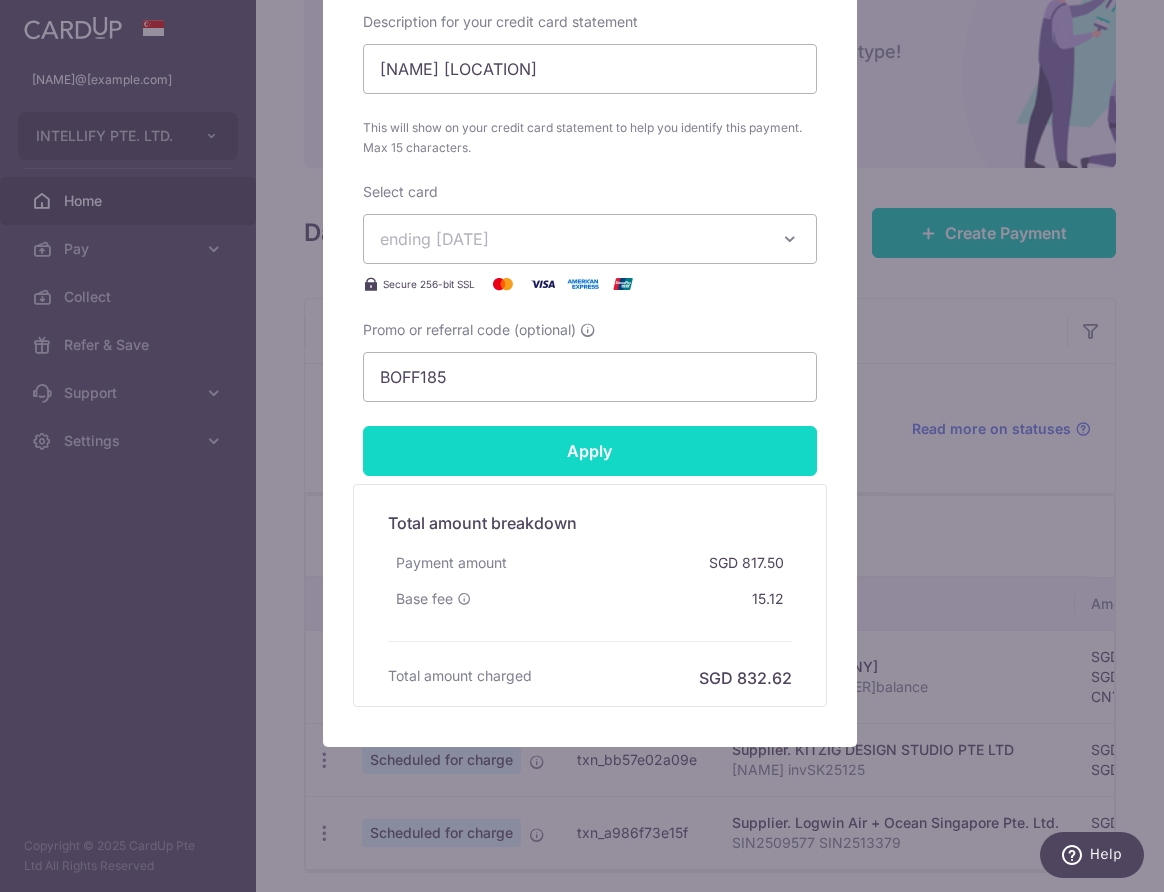 click on "Apply" at bounding box center (590, 451) 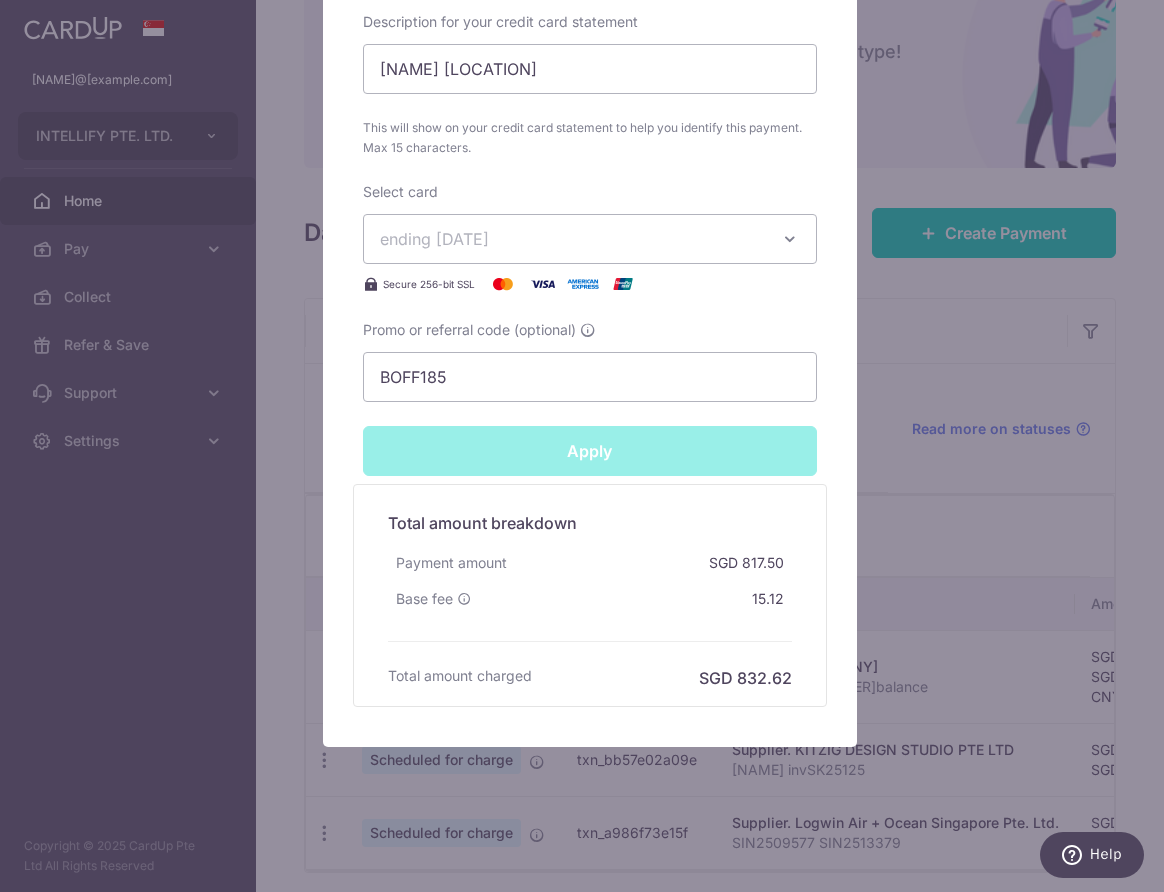 type on "Successfully Applied" 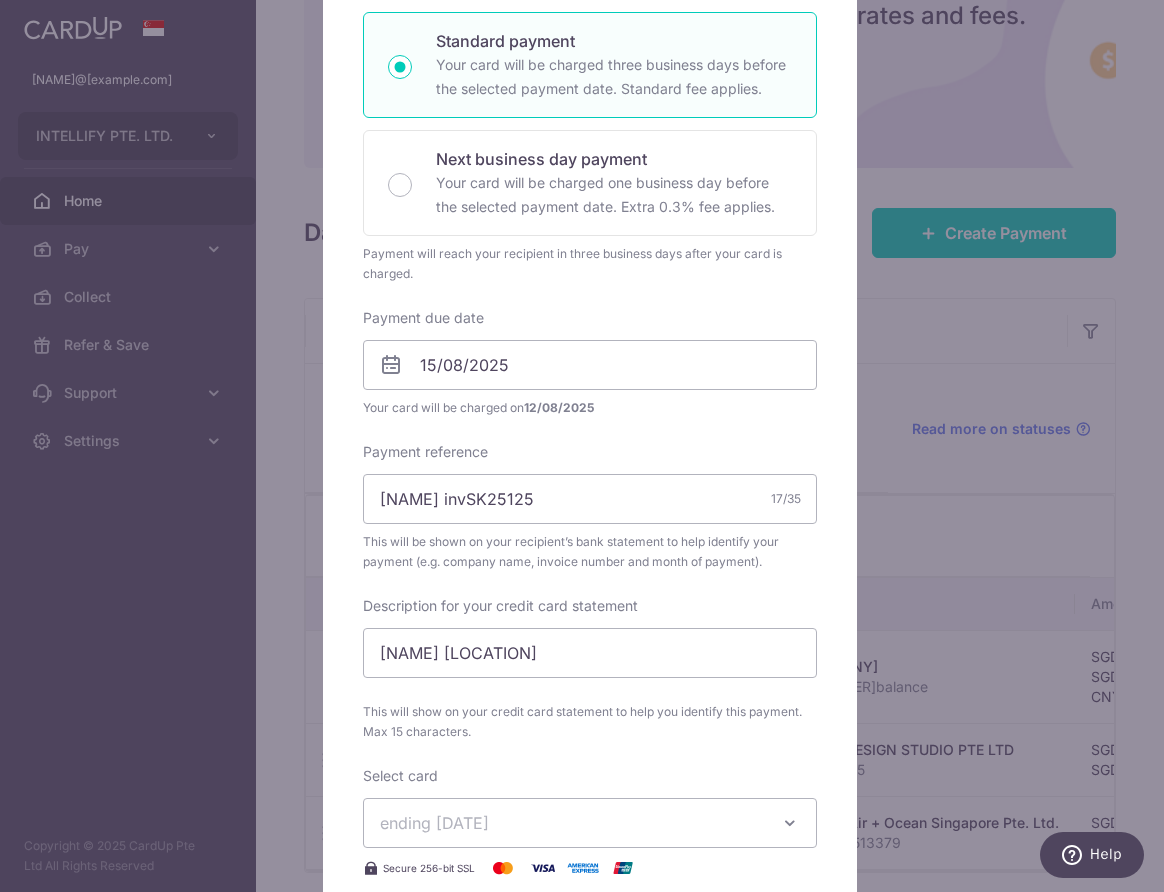 scroll, scrollTop: 103, scrollLeft: 0, axis: vertical 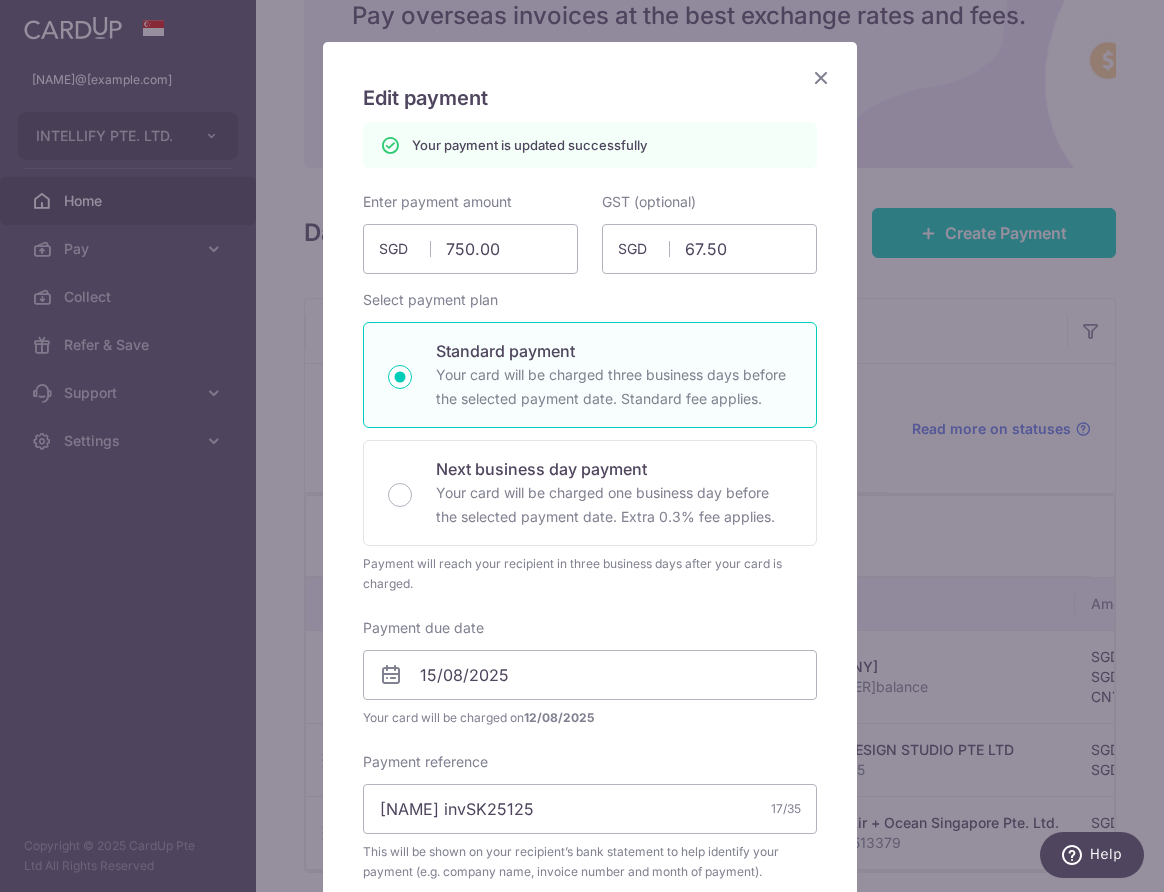 click at bounding box center [821, 77] 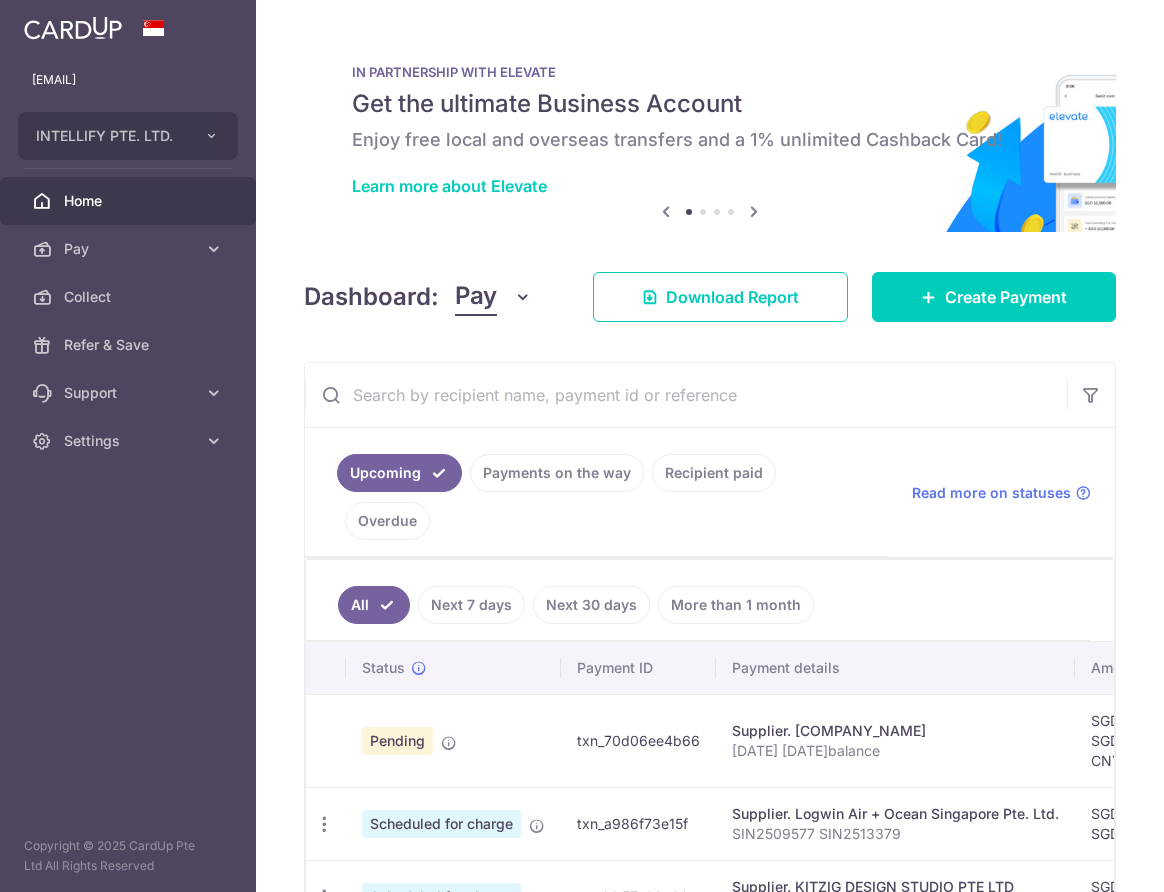 scroll, scrollTop: 0, scrollLeft: 0, axis: both 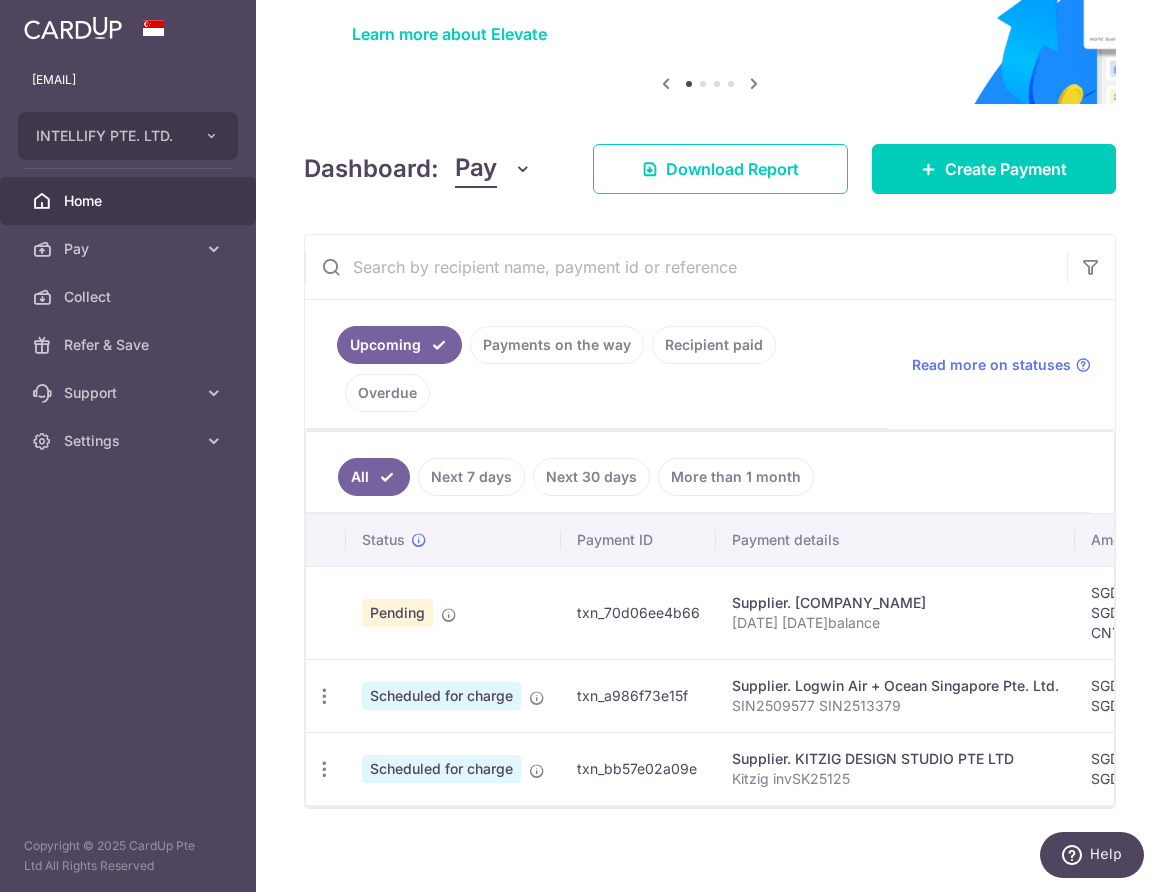 drag, startPoint x: 653, startPoint y: 804, endPoint x: 734, endPoint y: 810, distance: 81.22192 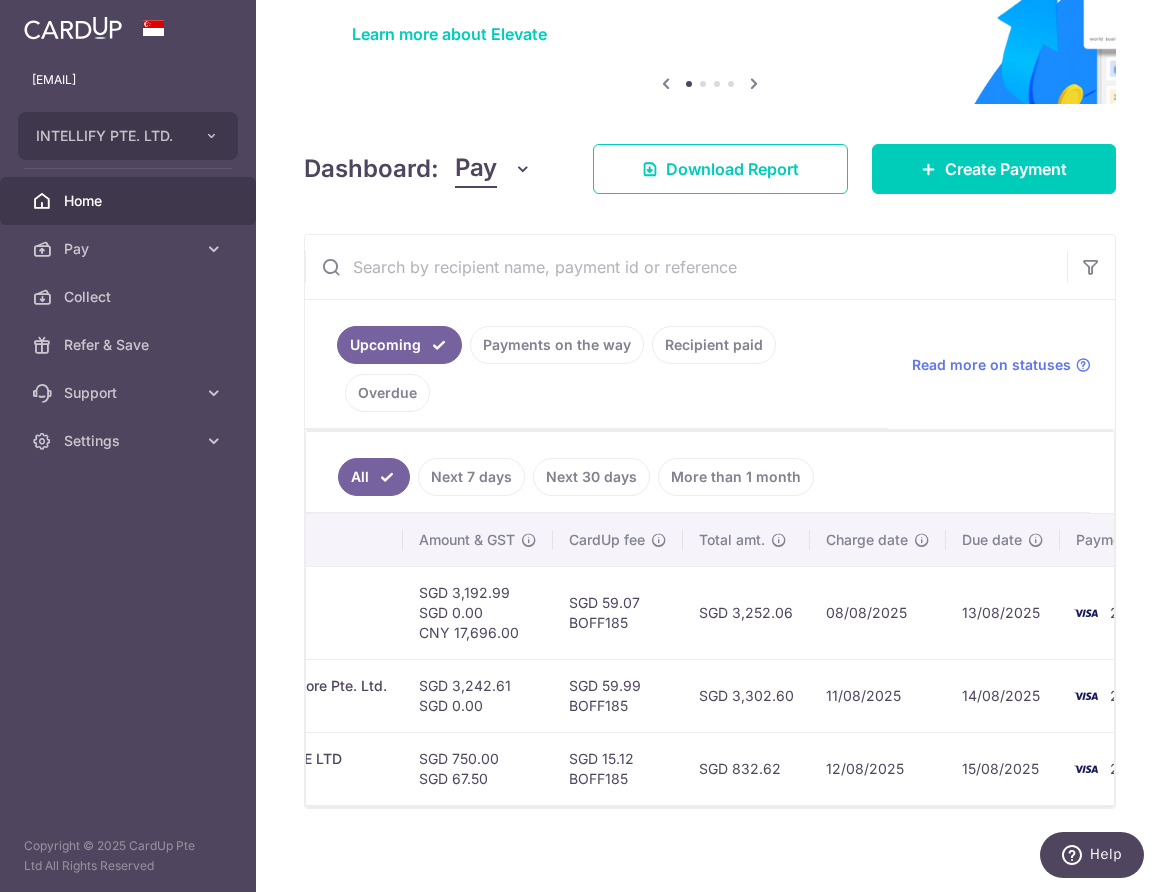scroll, scrollTop: 0, scrollLeft: 689, axis: horizontal 